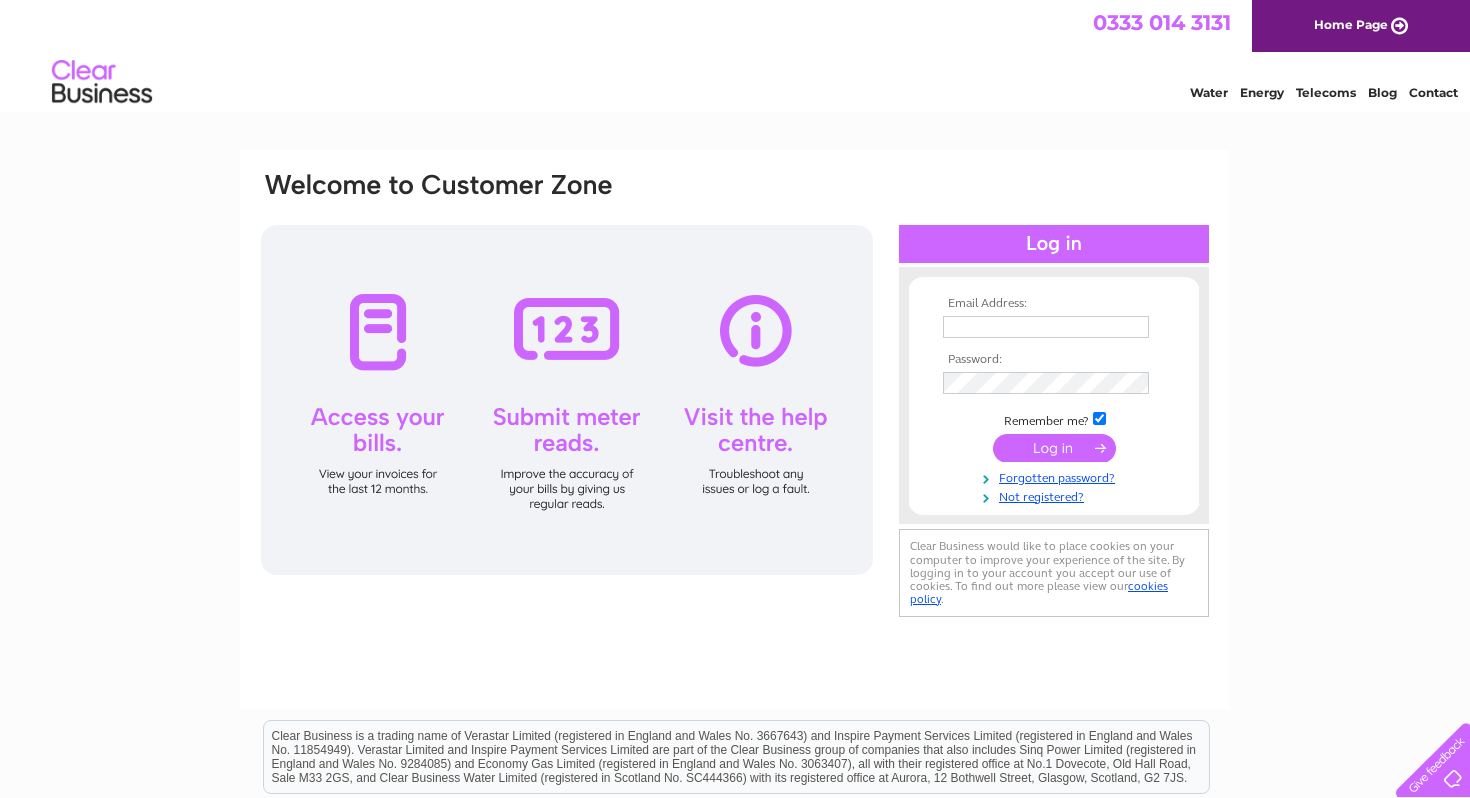 scroll, scrollTop: 0, scrollLeft: 0, axis: both 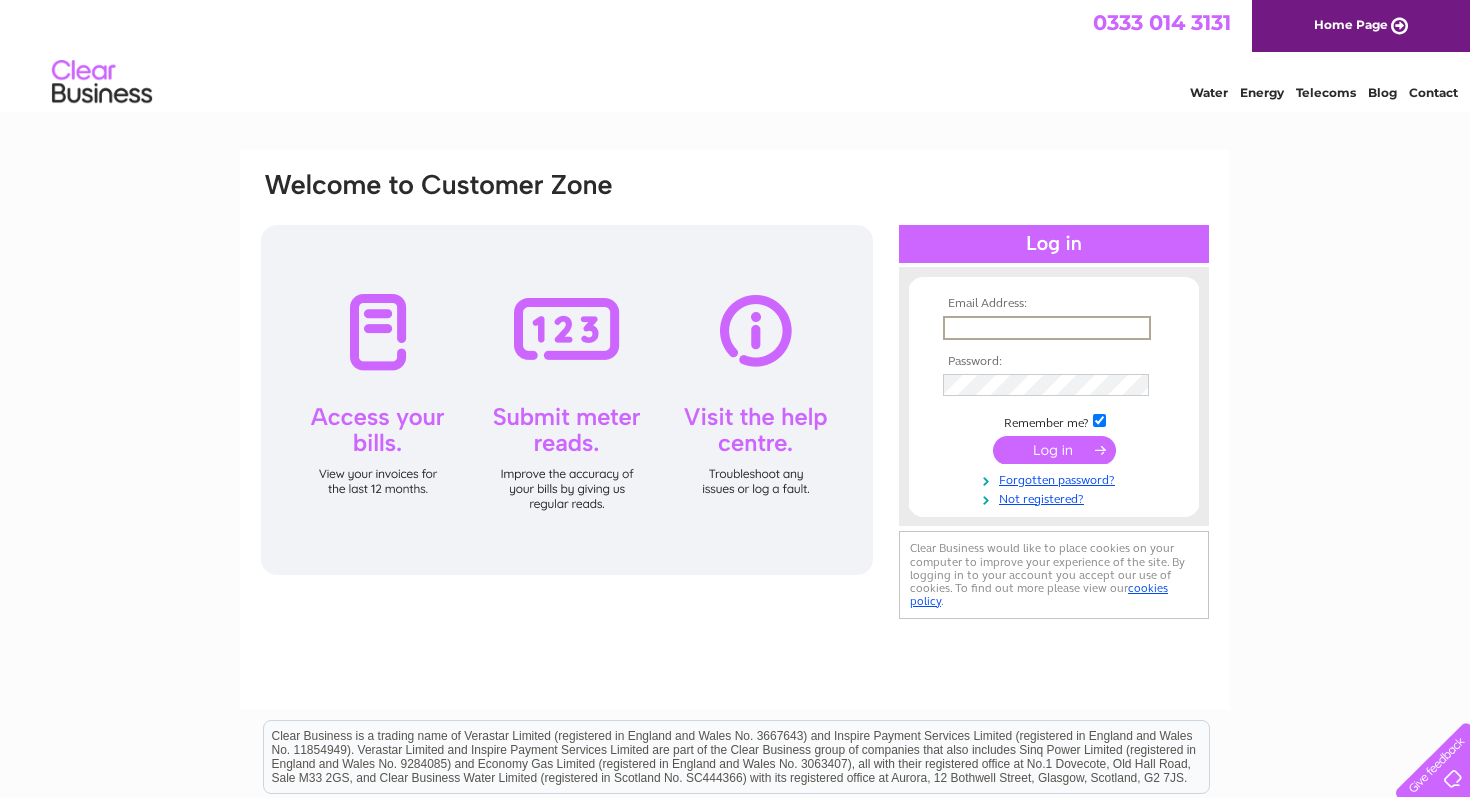 click at bounding box center [1047, 328] 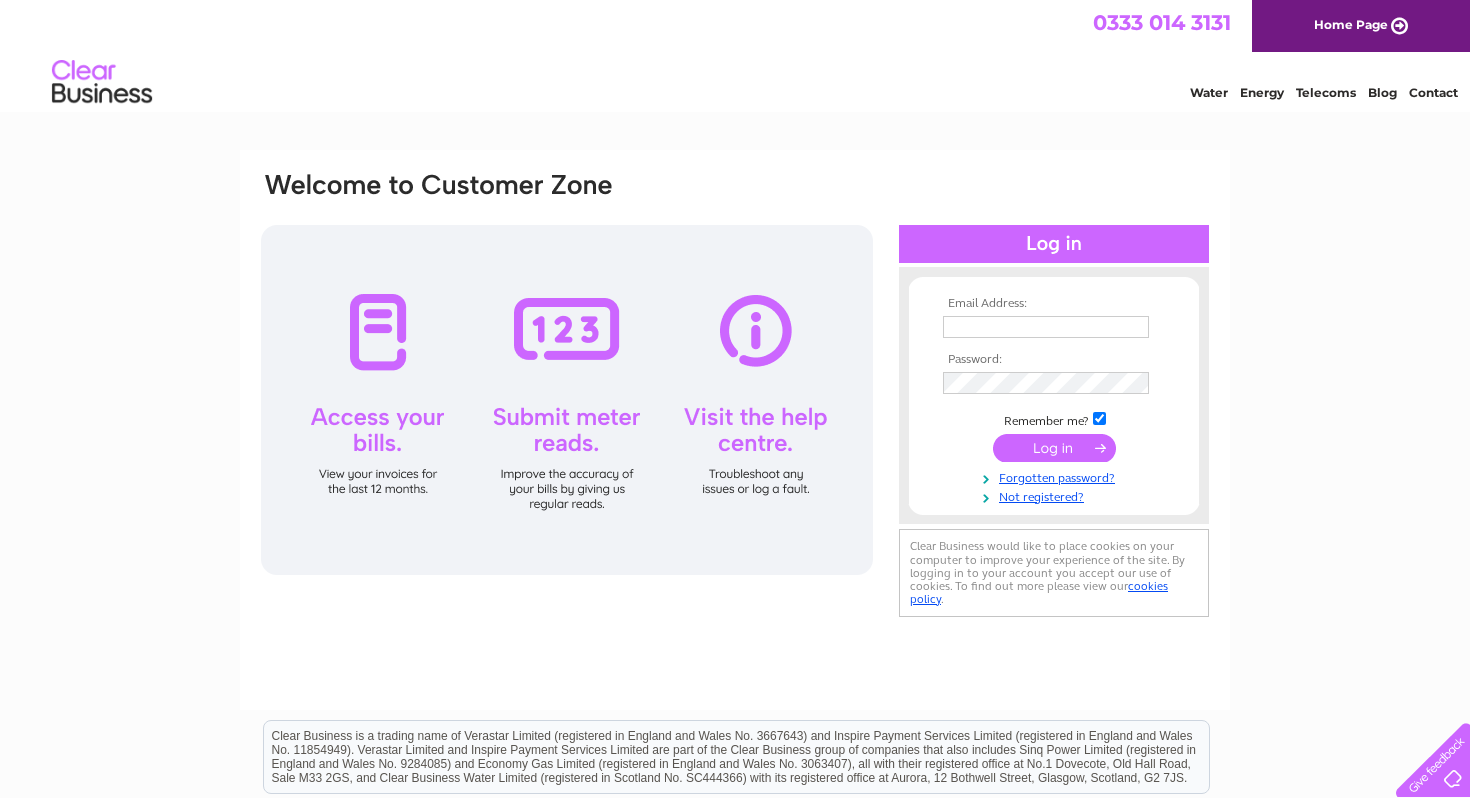 type on "hello@actingcoachscotland.co.uk" 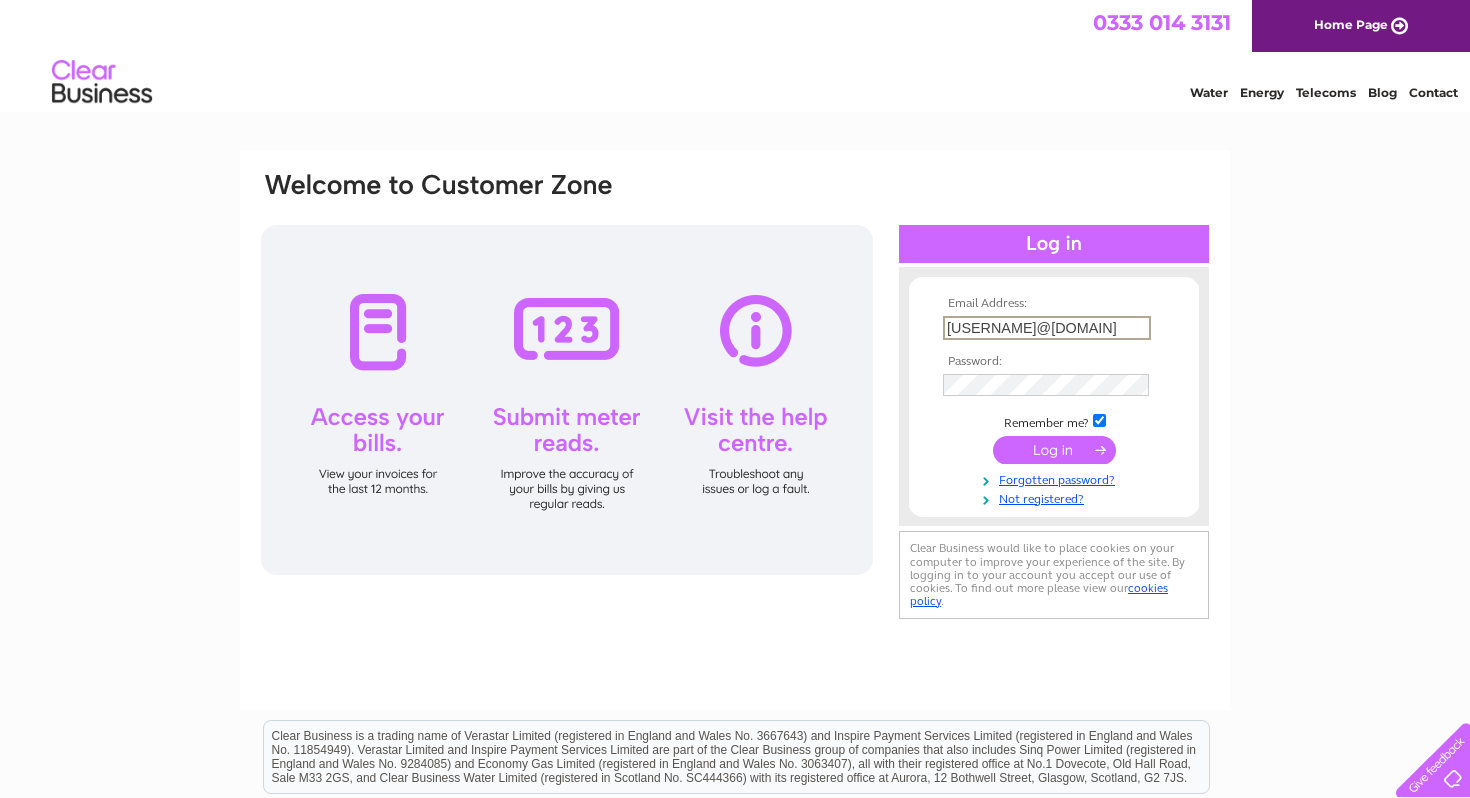 click at bounding box center (1054, 450) 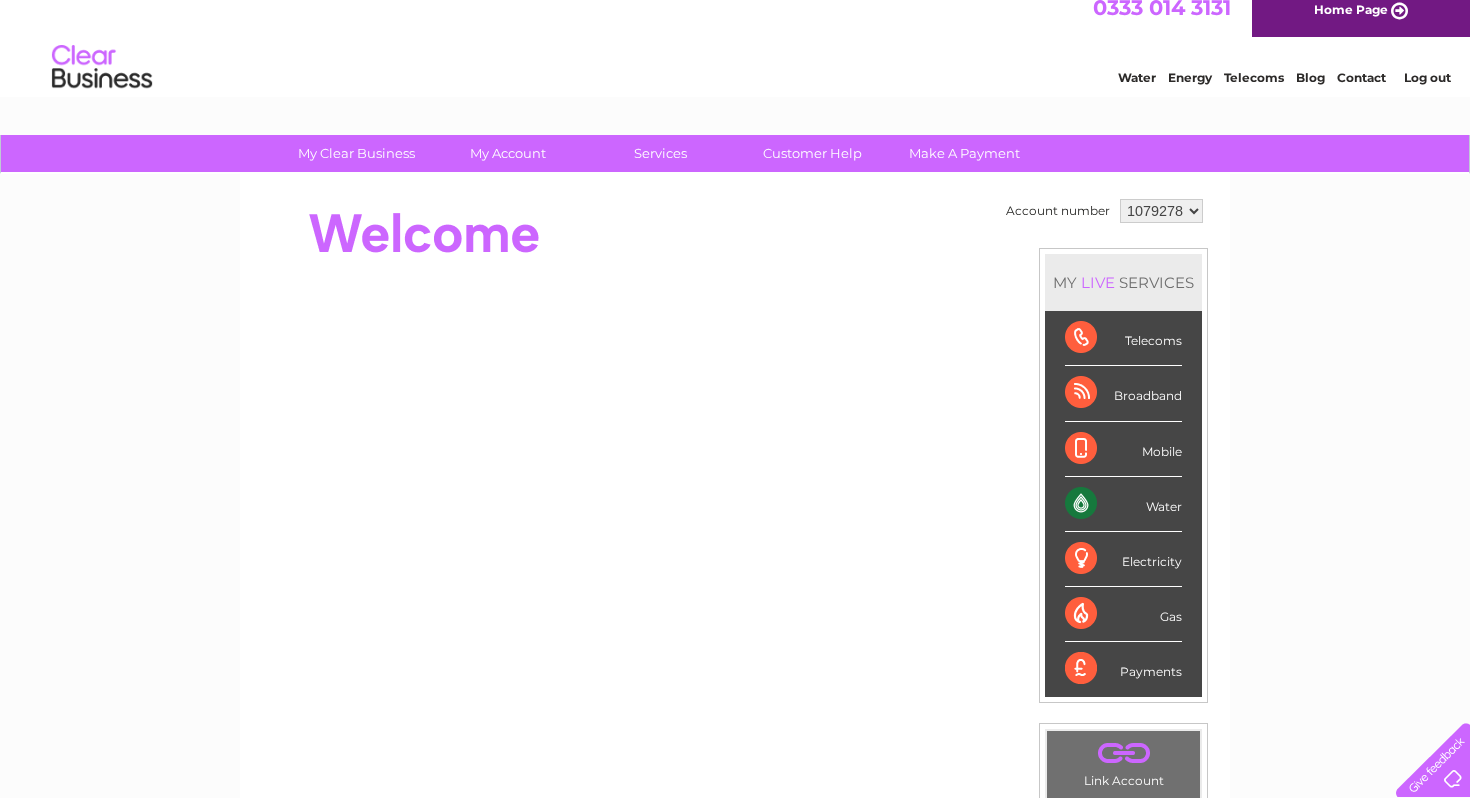 scroll, scrollTop: 0, scrollLeft: 0, axis: both 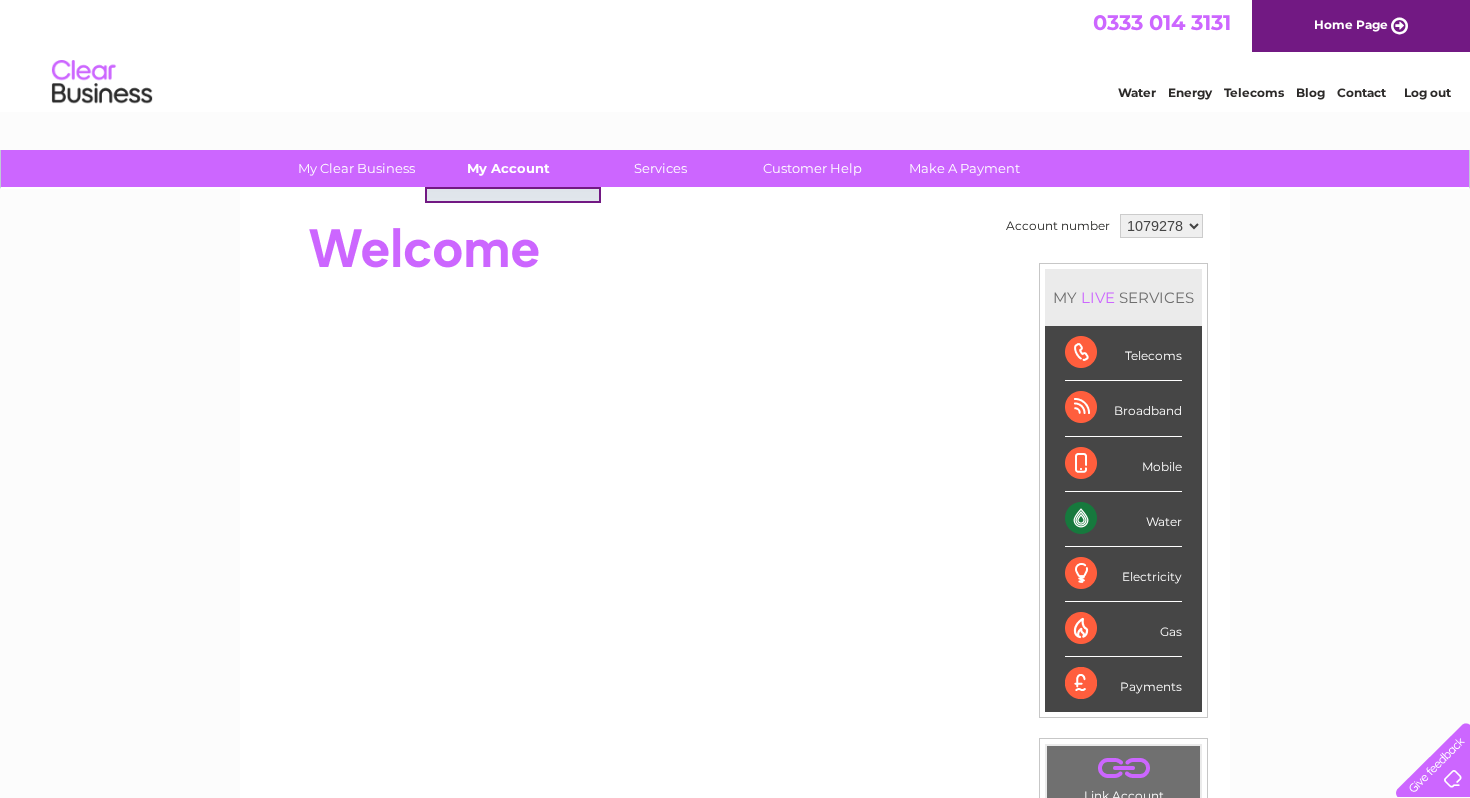 click on "My Account" at bounding box center [508, 168] 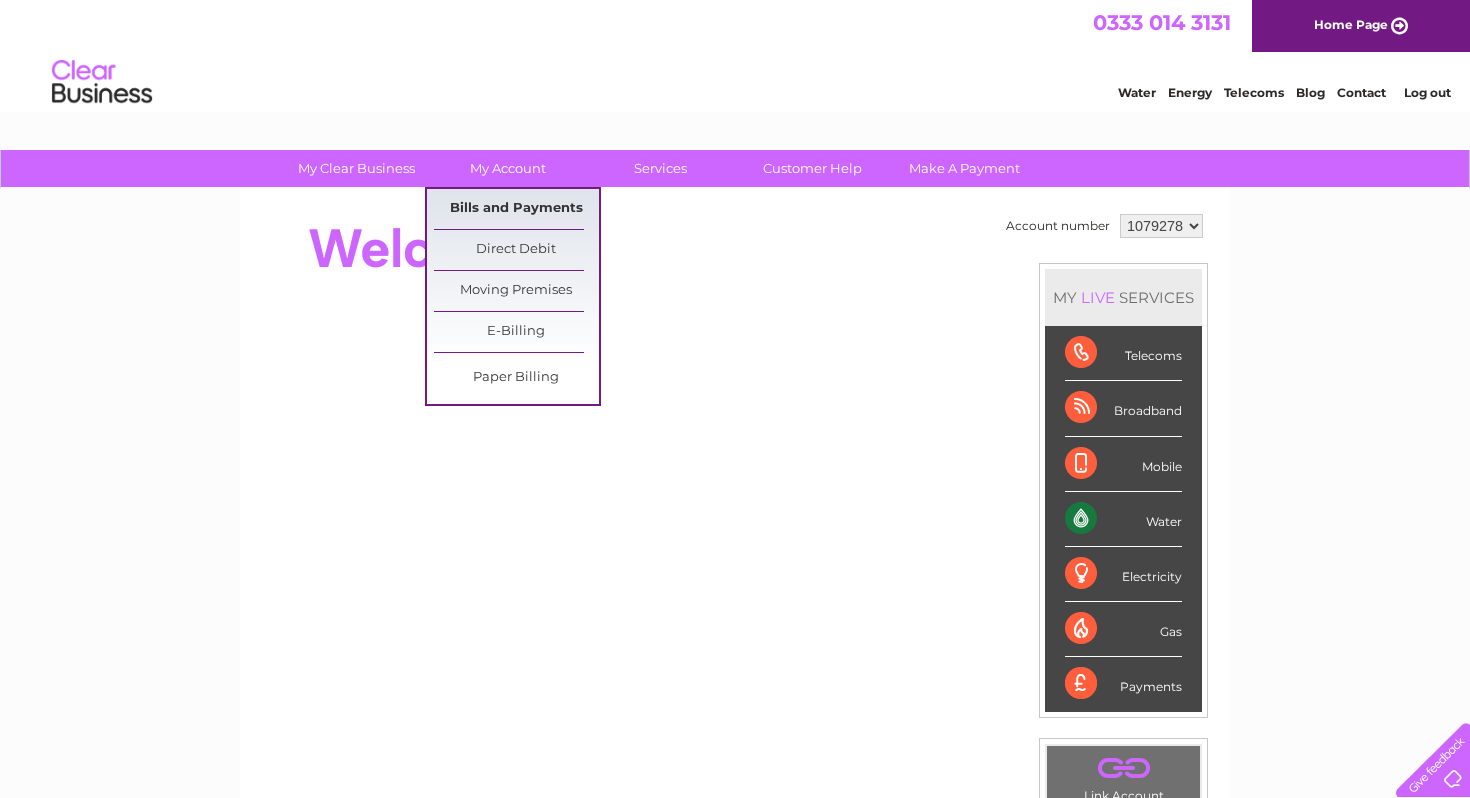 click on "Bills and Payments" at bounding box center (516, 209) 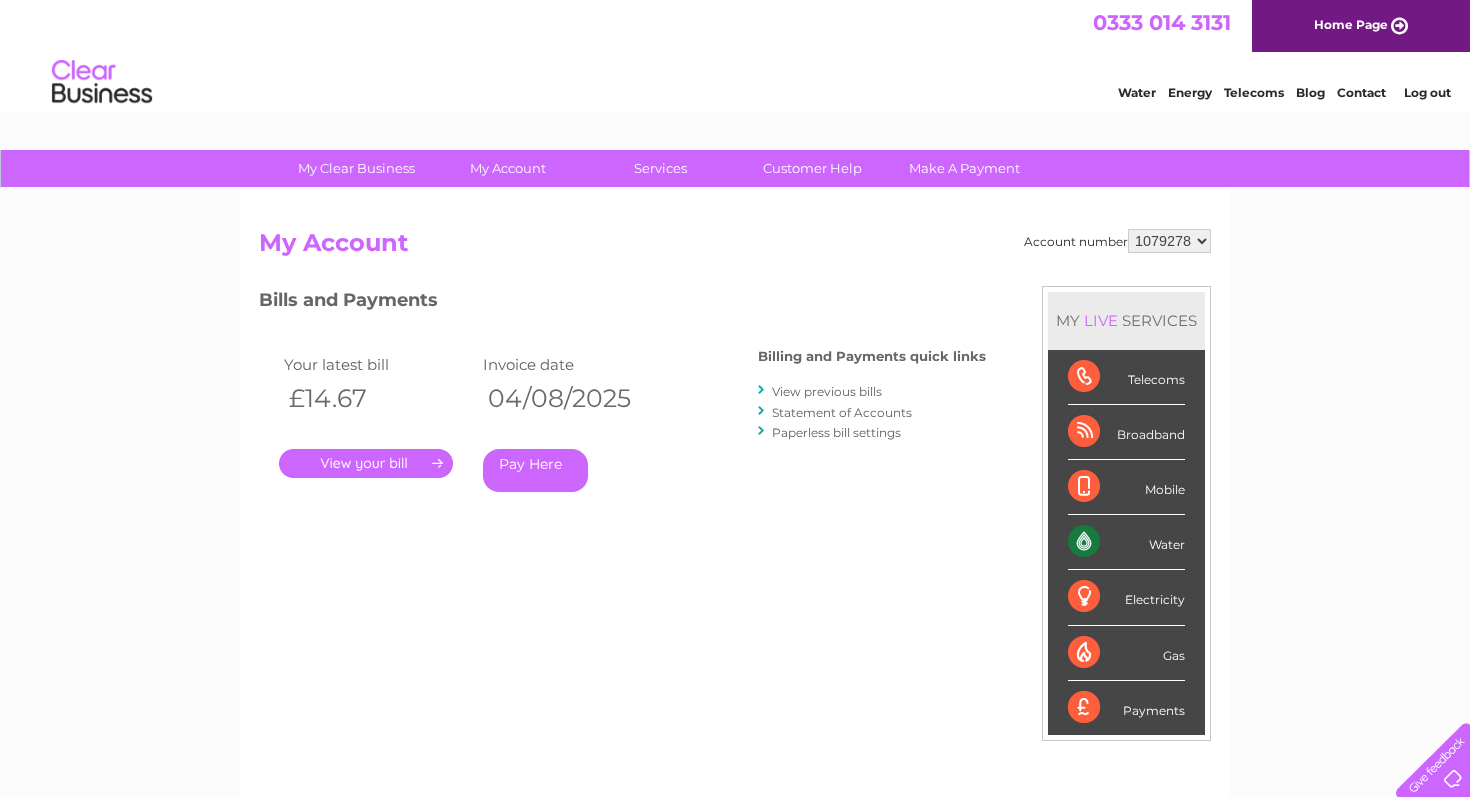 scroll, scrollTop: 0, scrollLeft: 0, axis: both 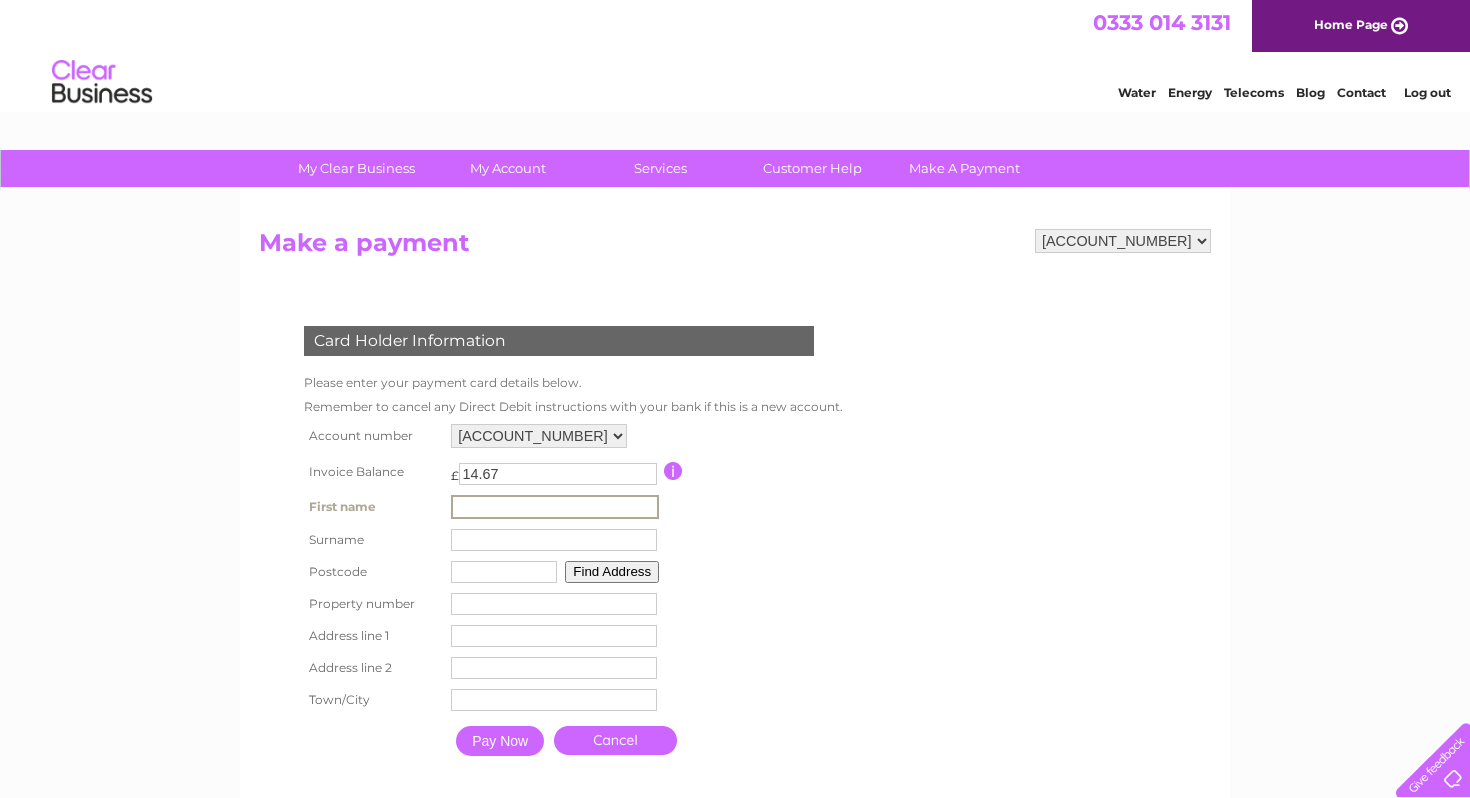 click at bounding box center [555, 507] 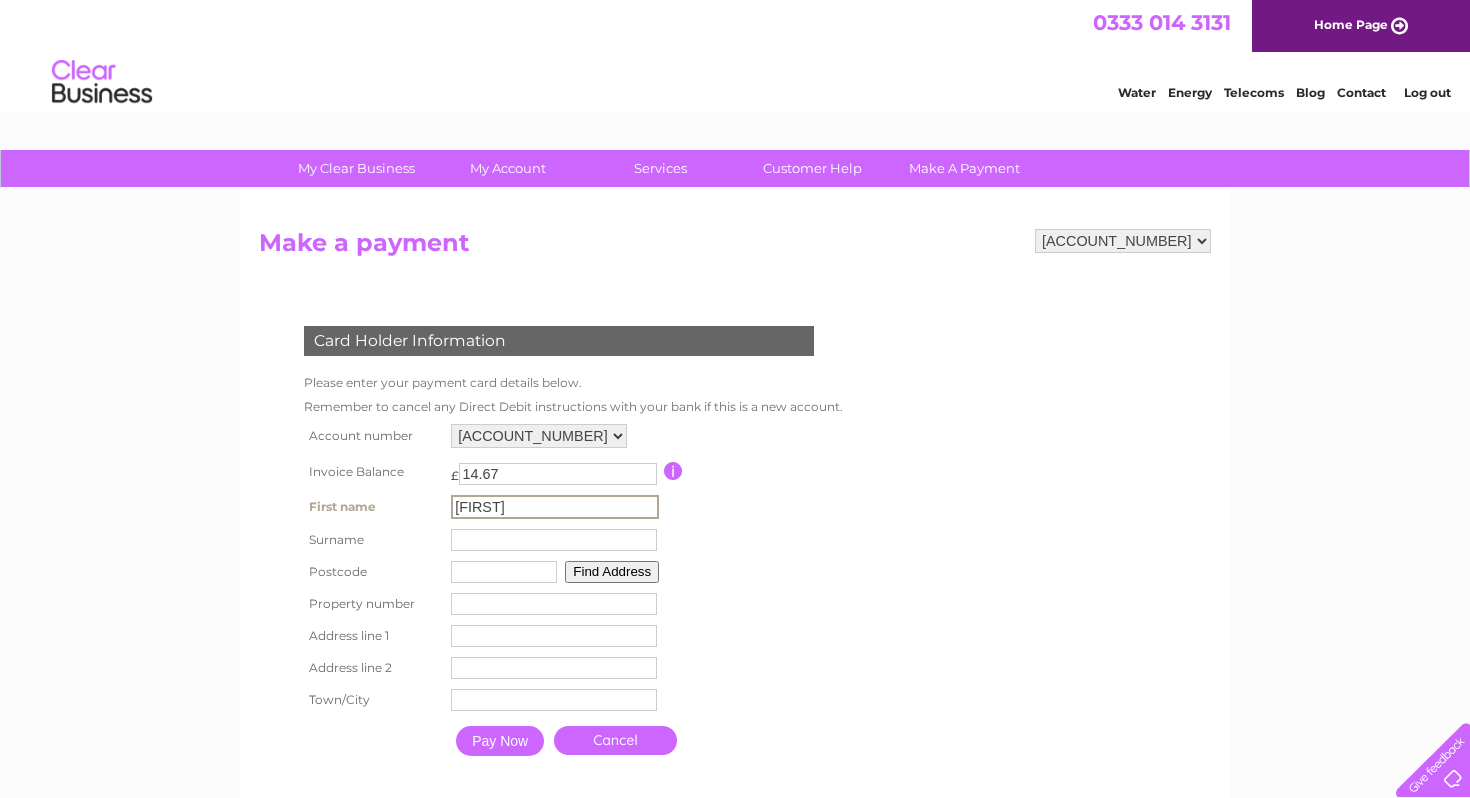 type on "Field" 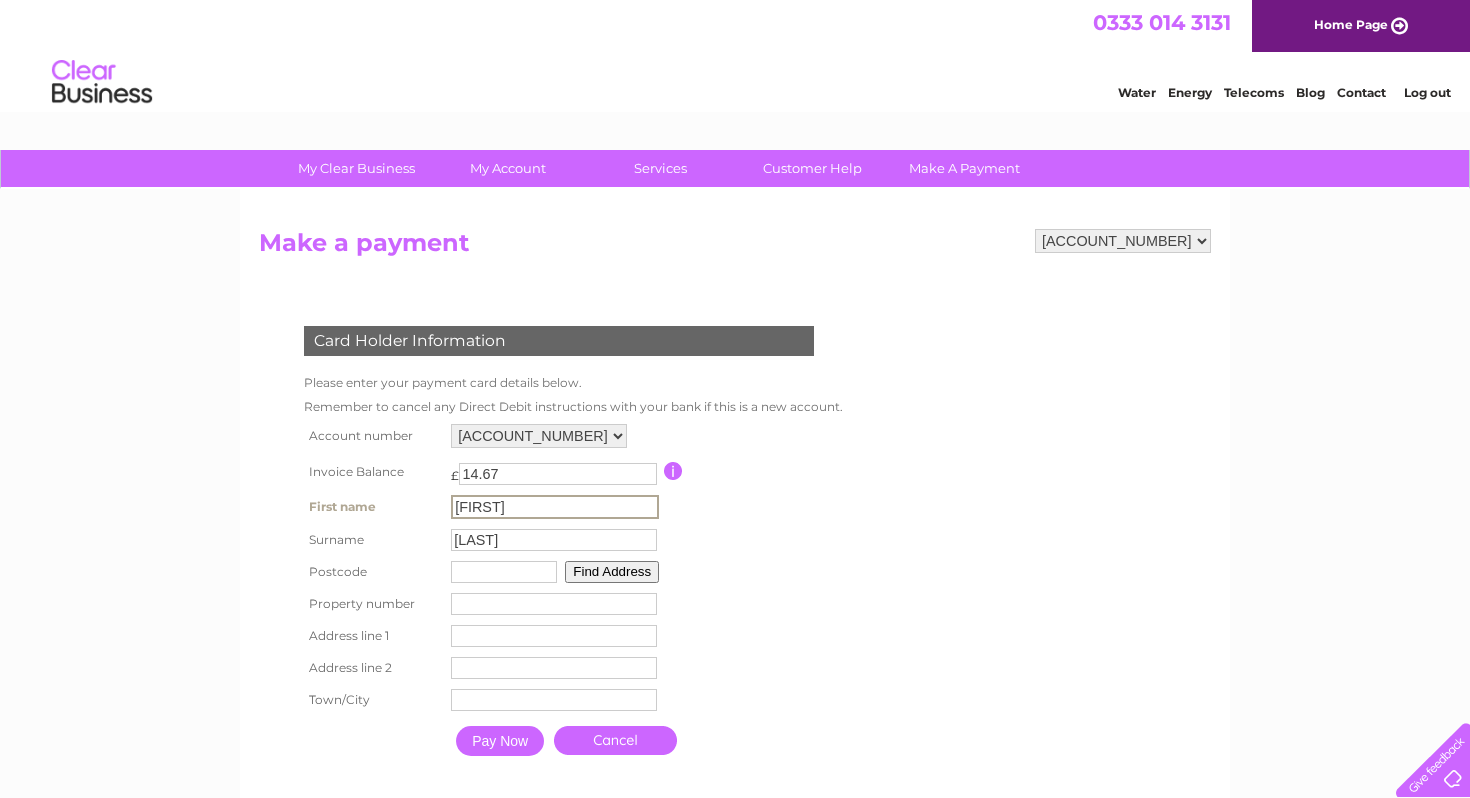type on "G51 3BA" 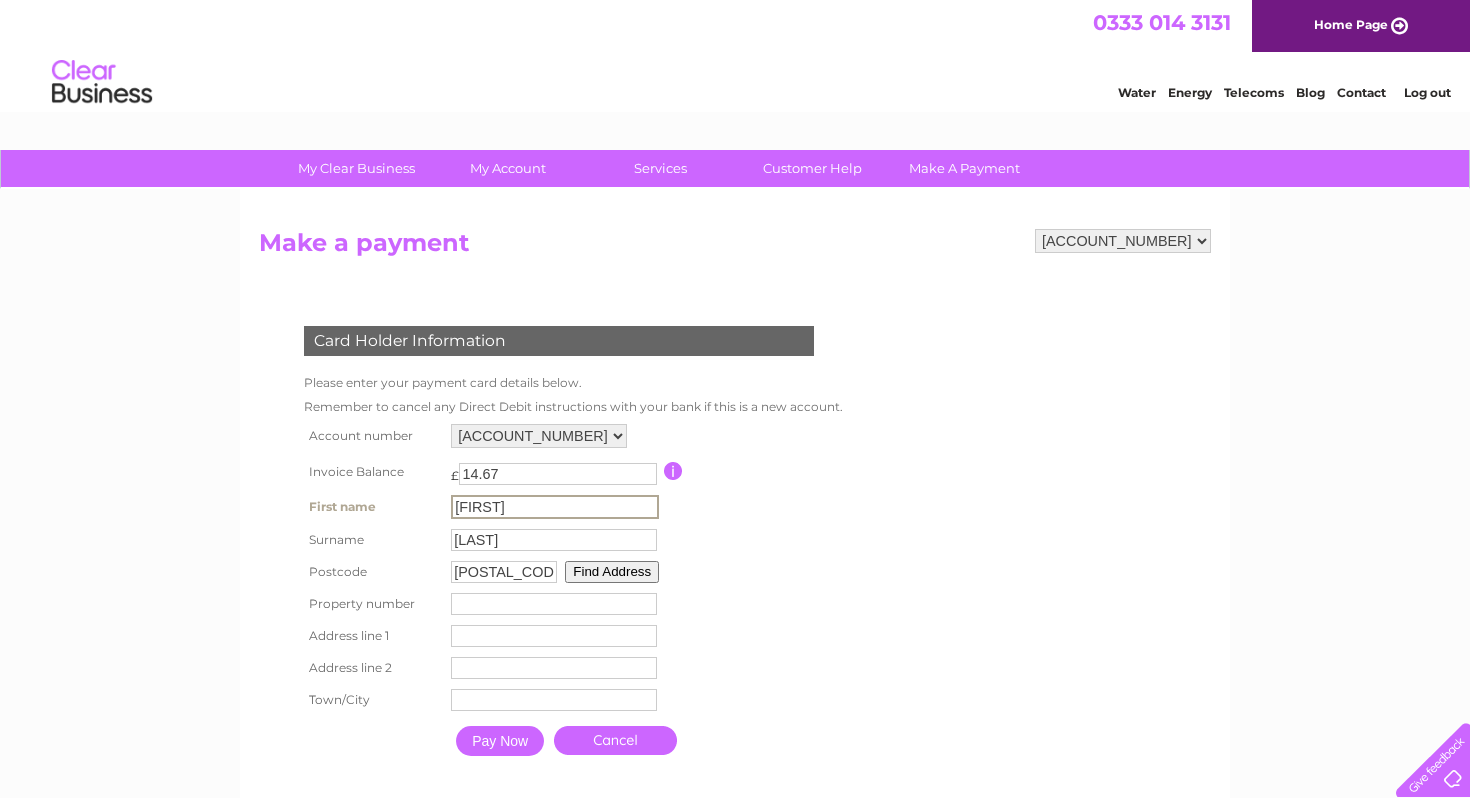 click on "Find Address" at bounding box center (612, 572) 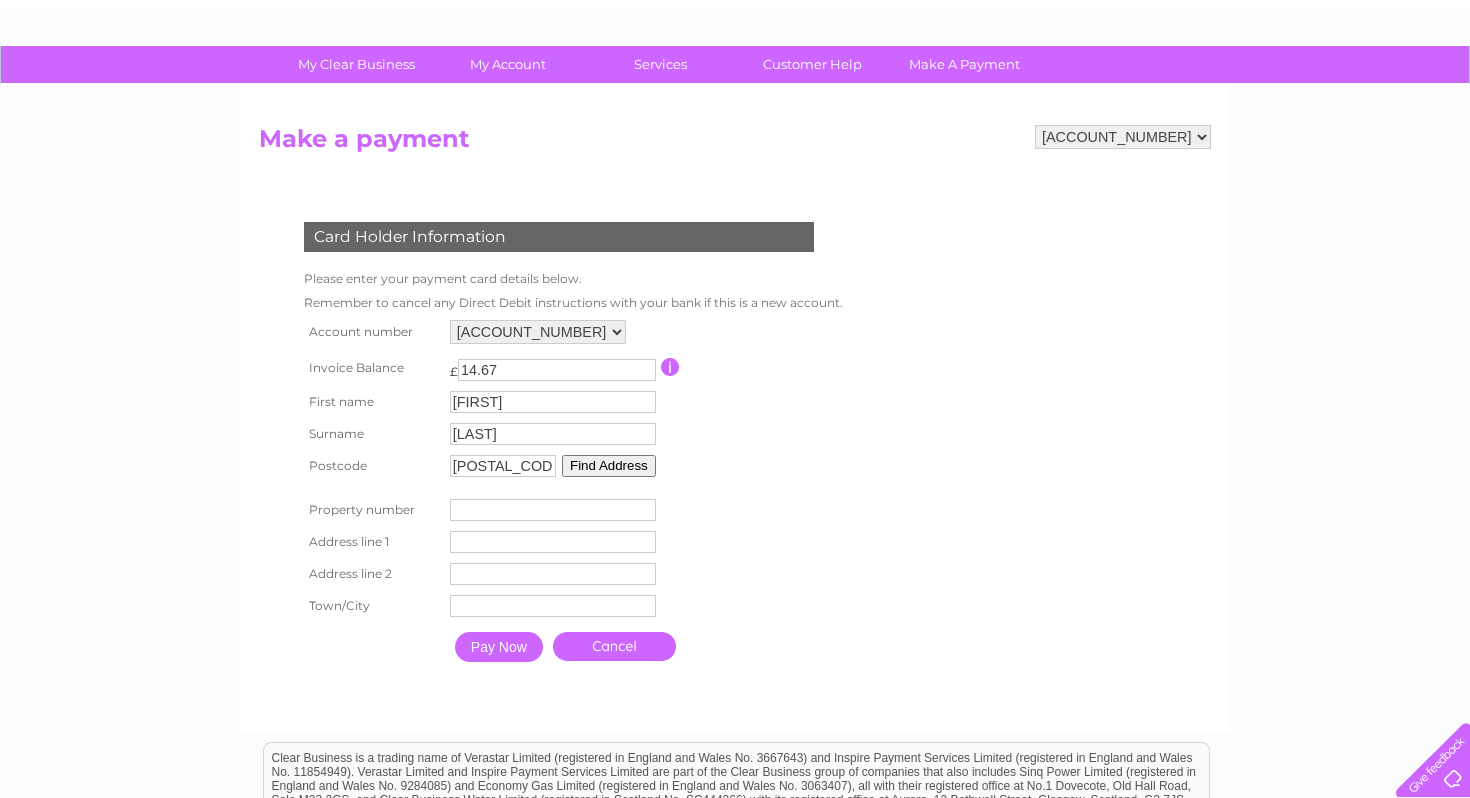 scroll, scrollTop: 107, scrollLeft: 0, axis: vertical 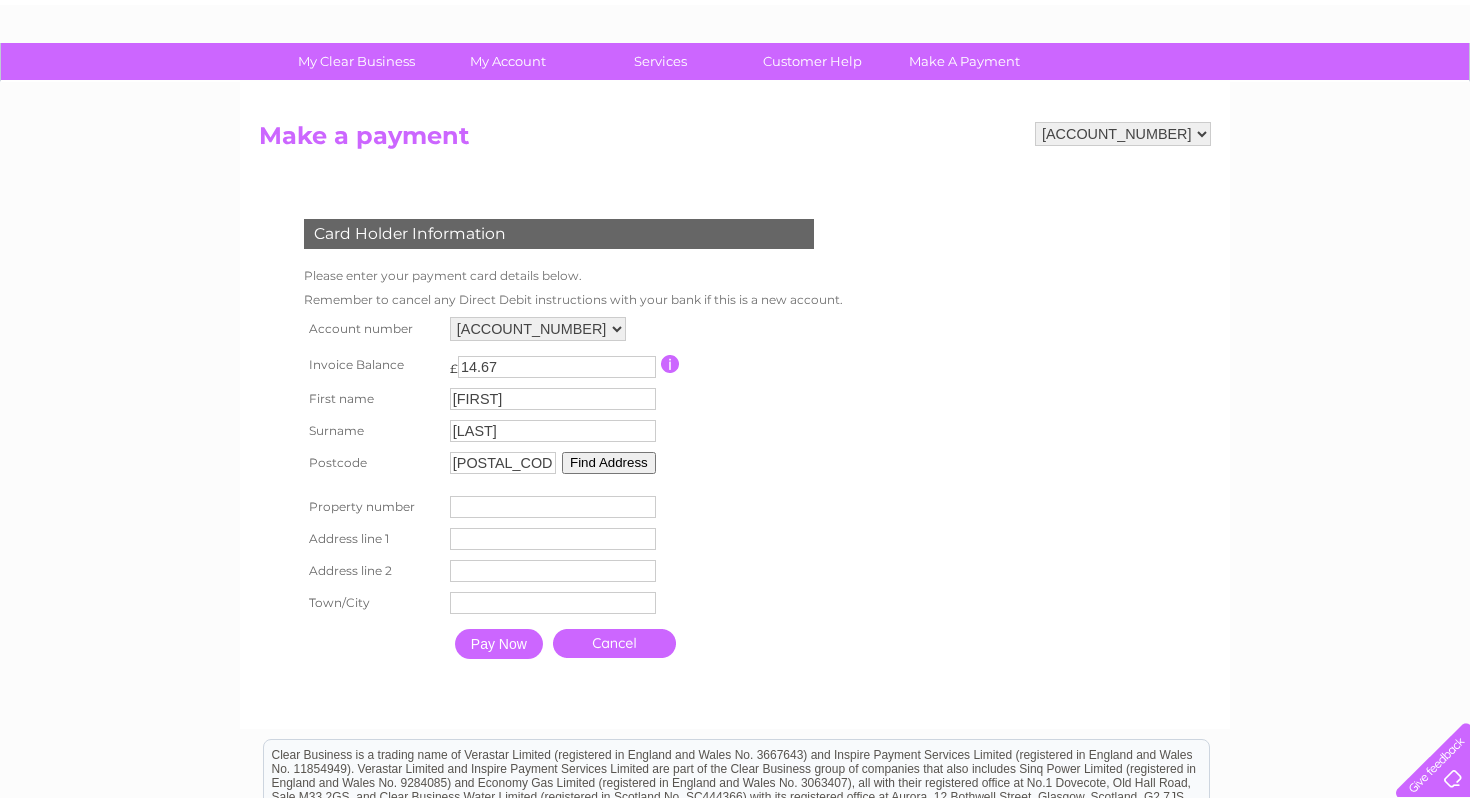 click at bounding box center (553, 507) 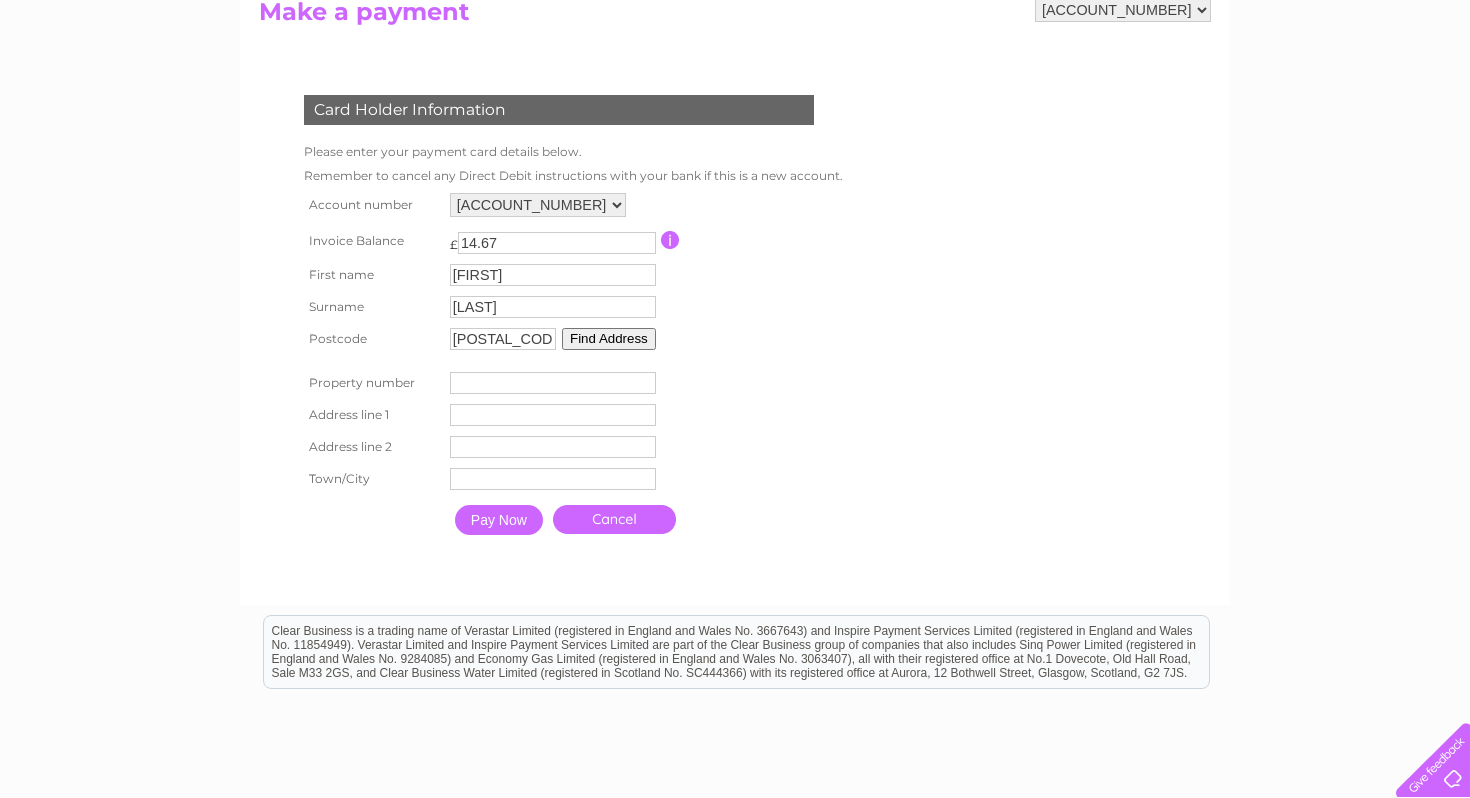 scroll, scrollTop: 238, scrollLeft: 0, axis: vertical 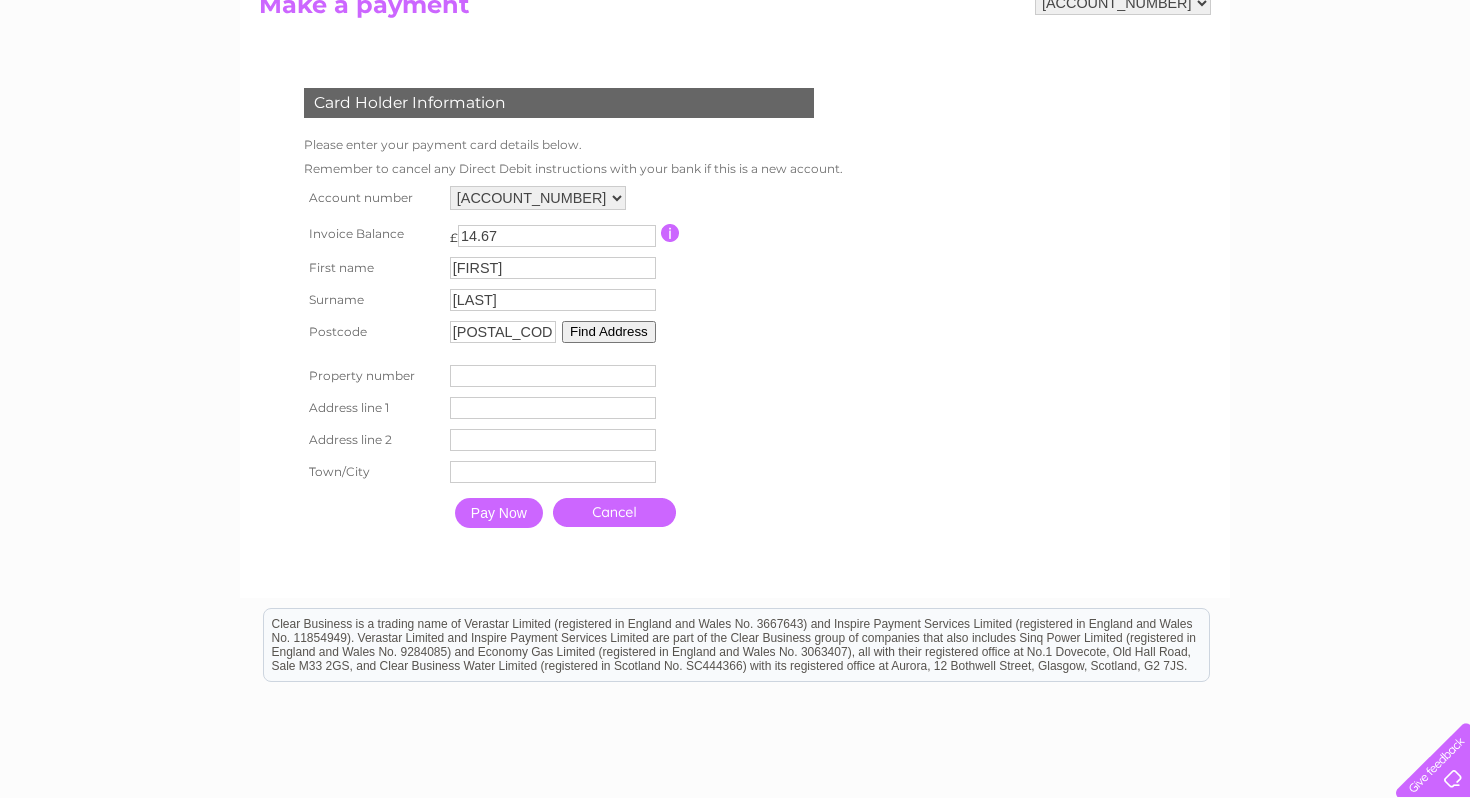 click at bounding box center (553, 376) 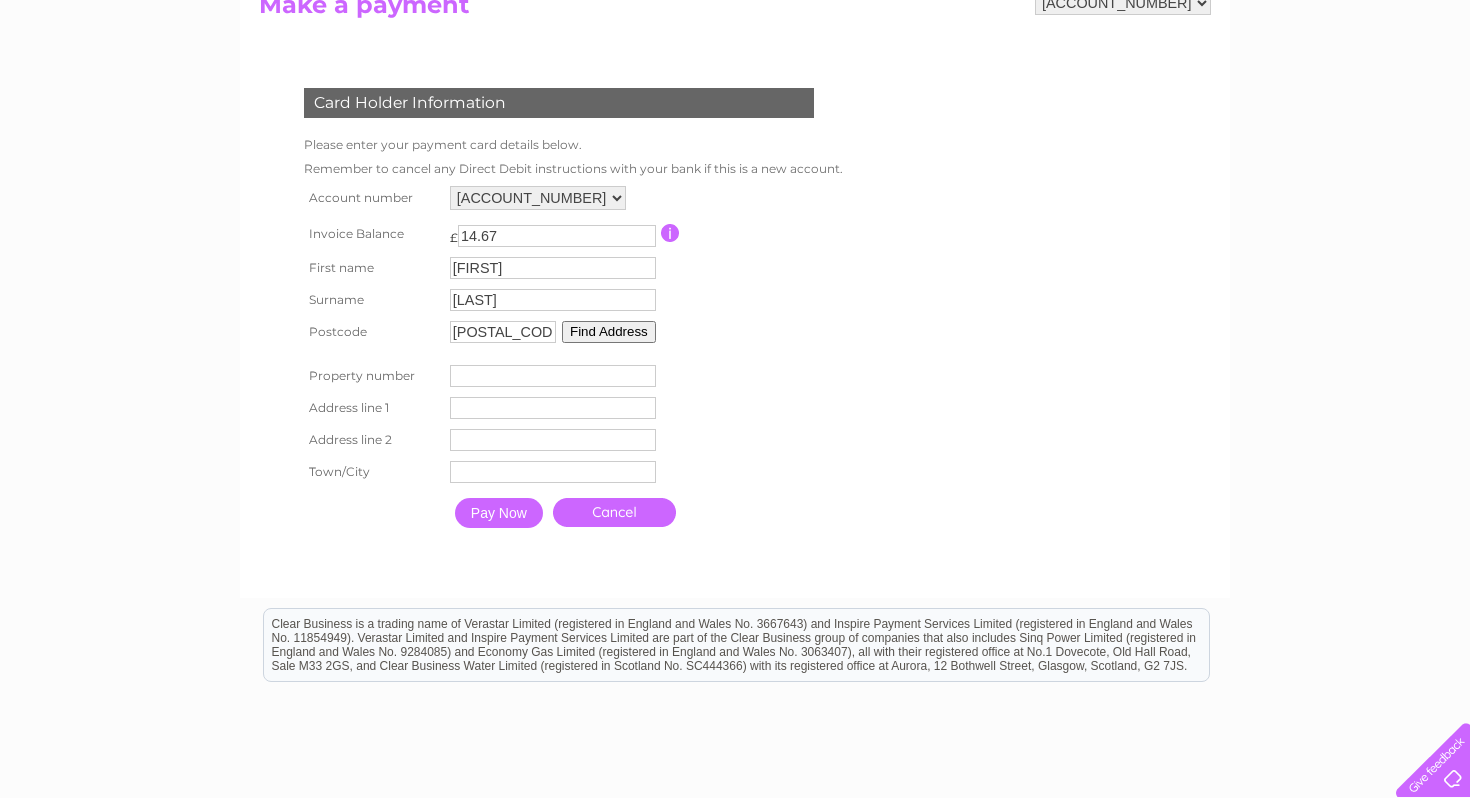 type on "6" 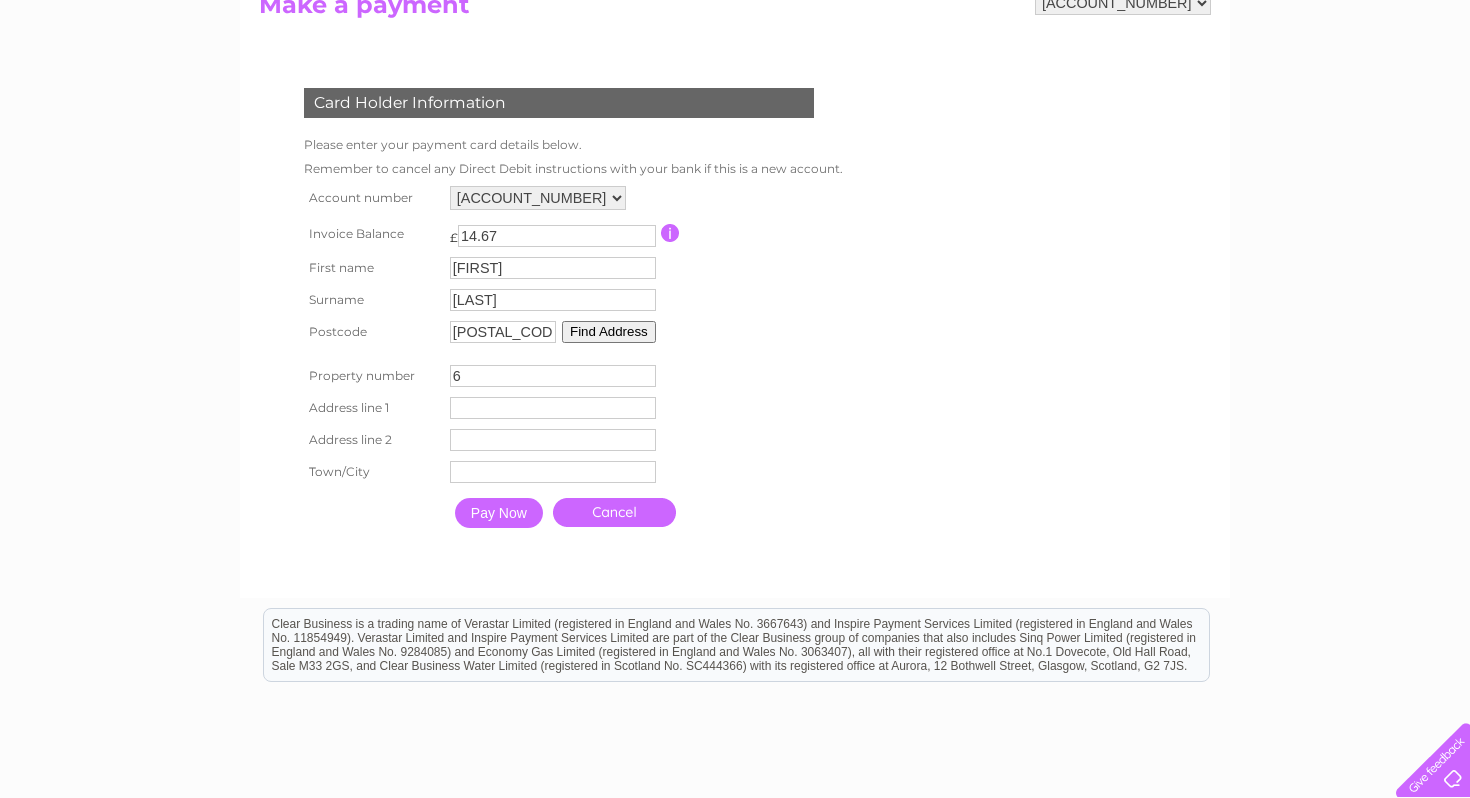 click on "6" at bounding box center (553, 376) 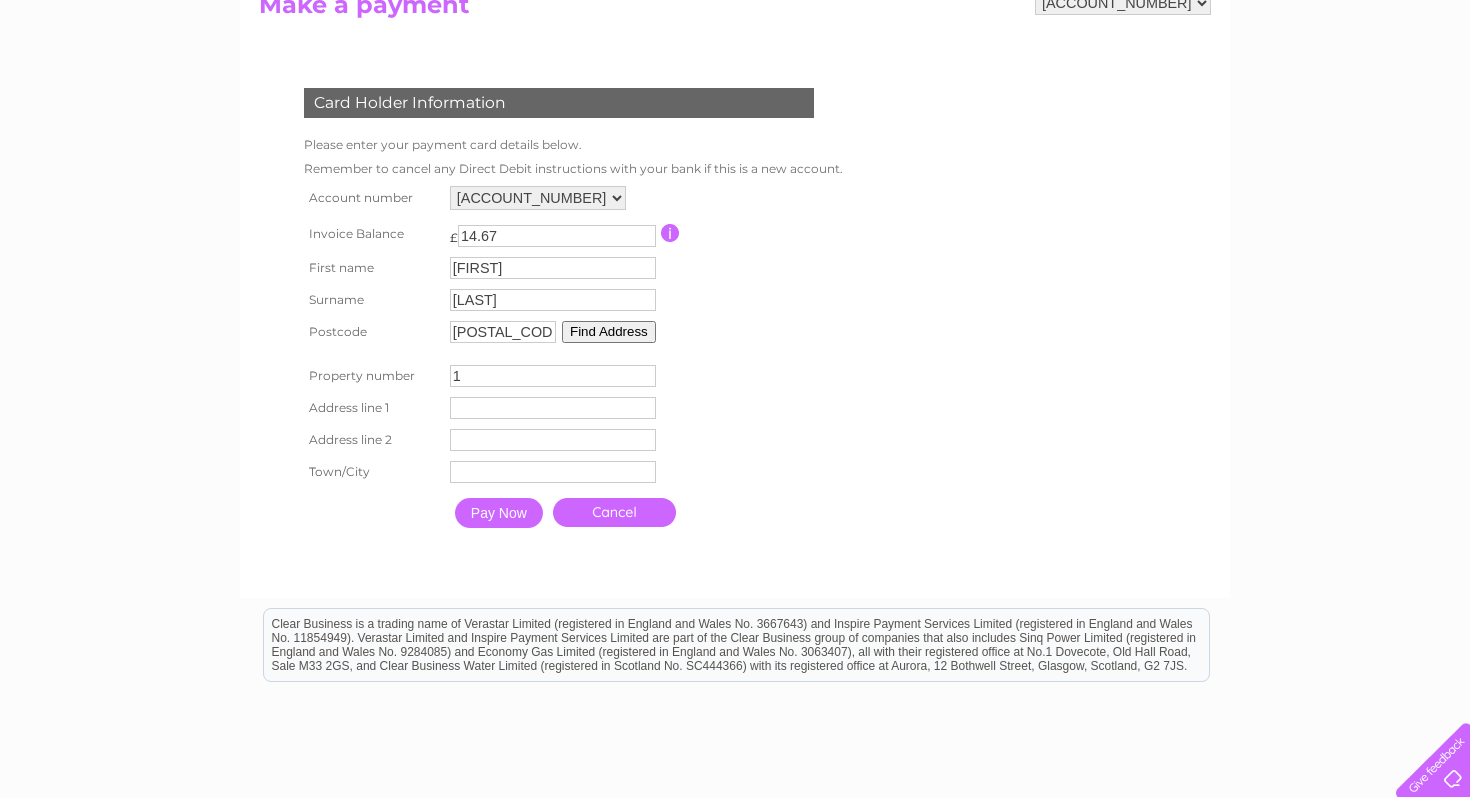 click on "1" at bounding box center [553, 376] 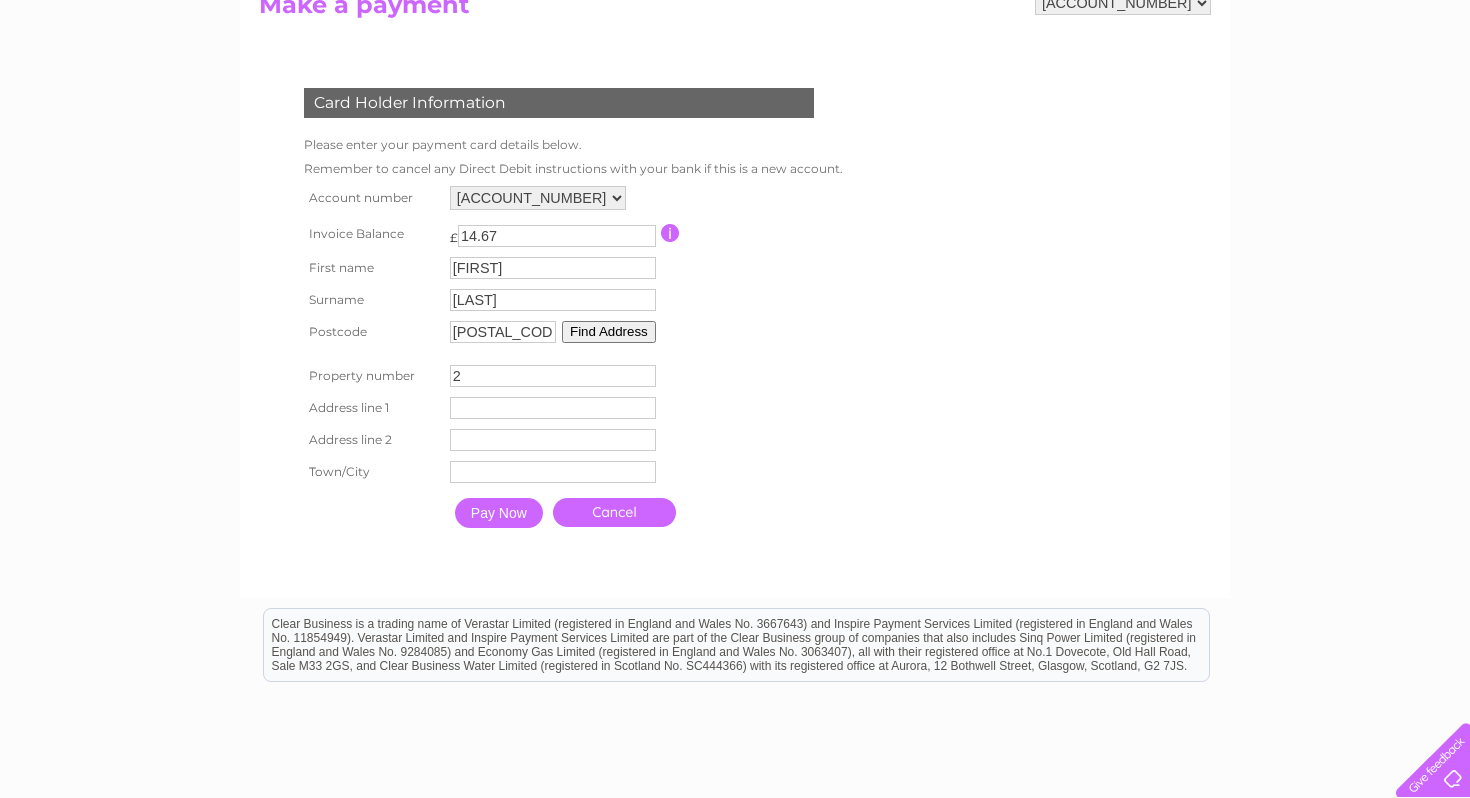 click on "2" at bounding box center [553, 376] 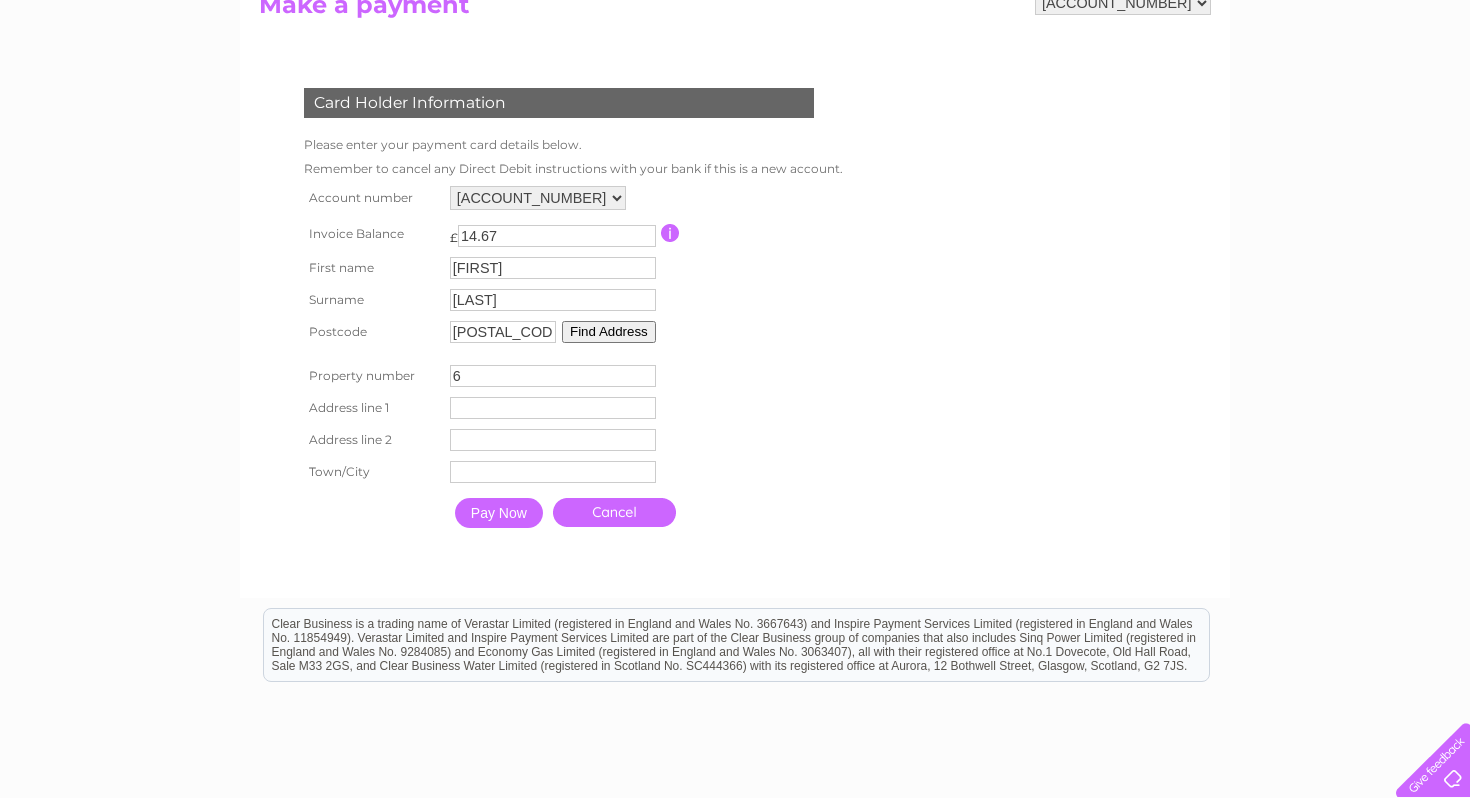 type on "6" 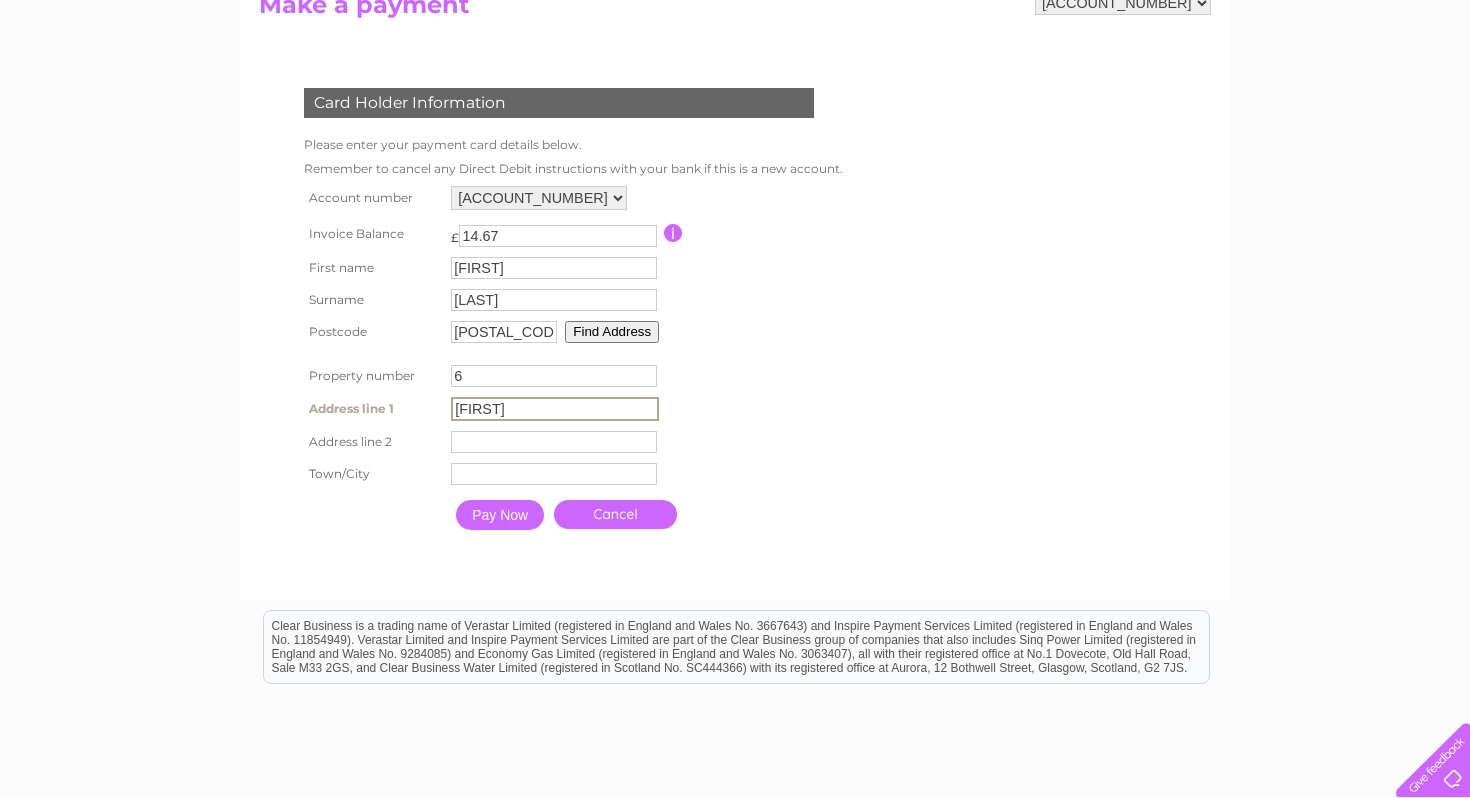 type on "Harmony Row" 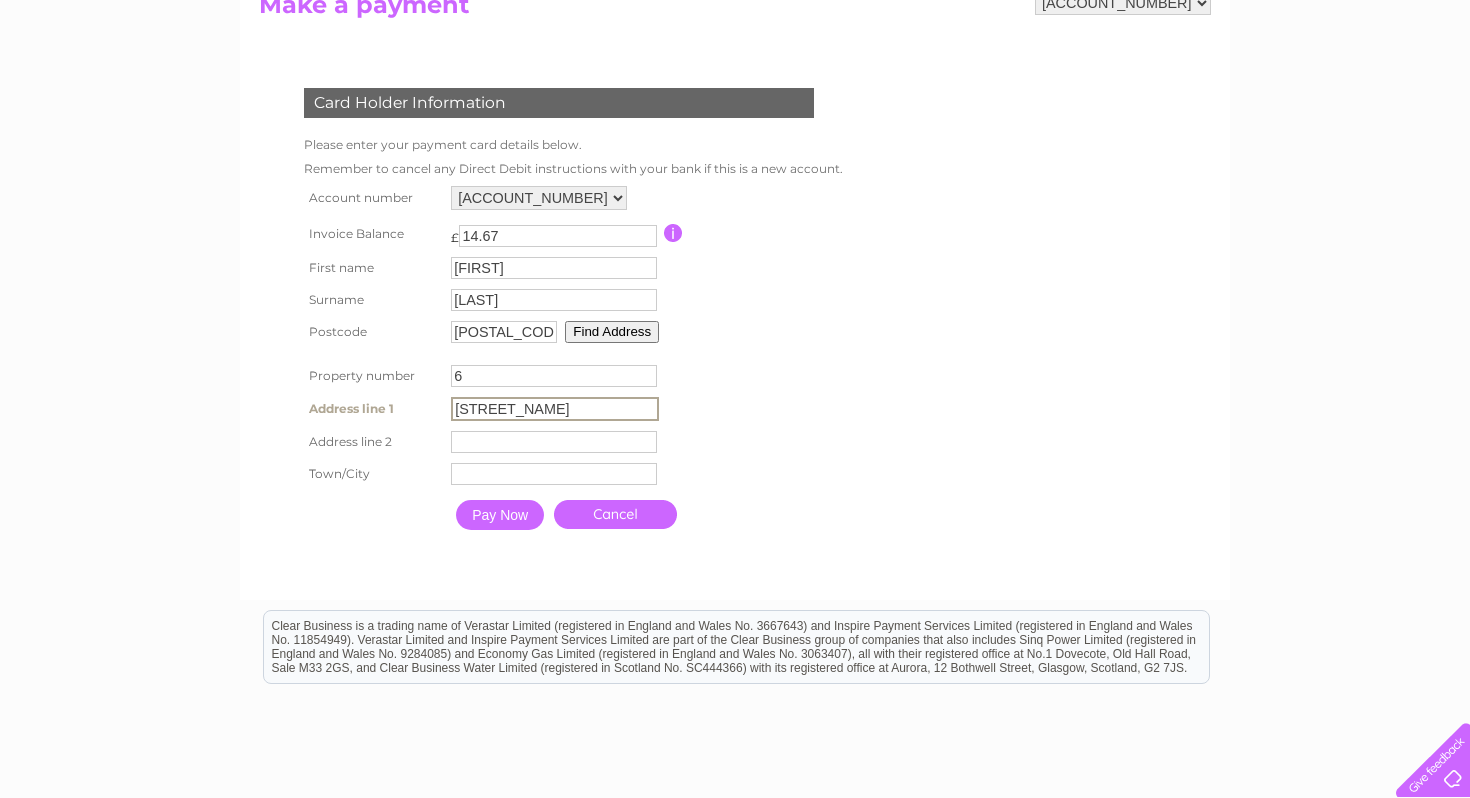click on "Address Line Two" at bounding box center (555, 442) 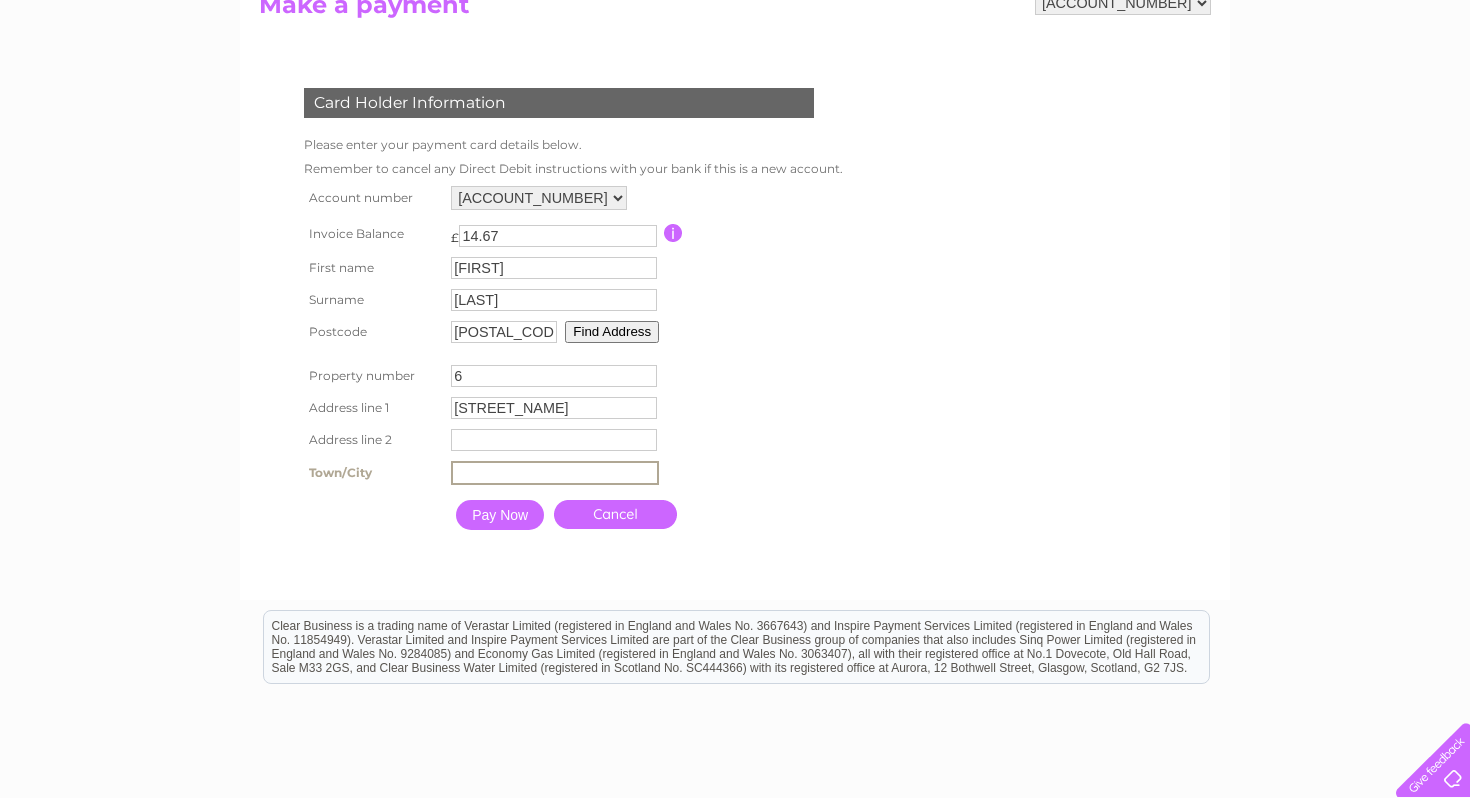 click at bounding box center [555, 473] 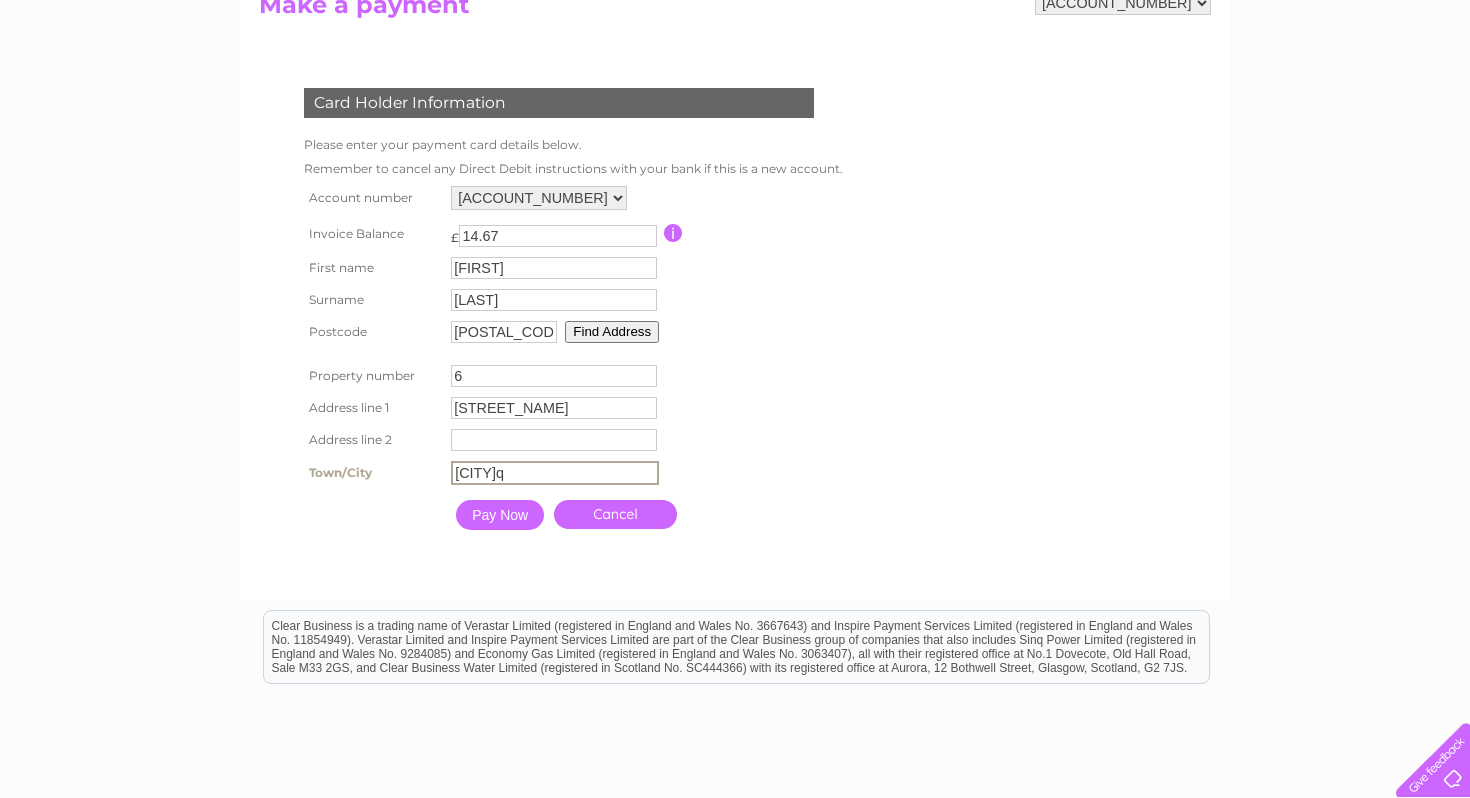 click on "Glasgoq" at bounding box center (555, 473) 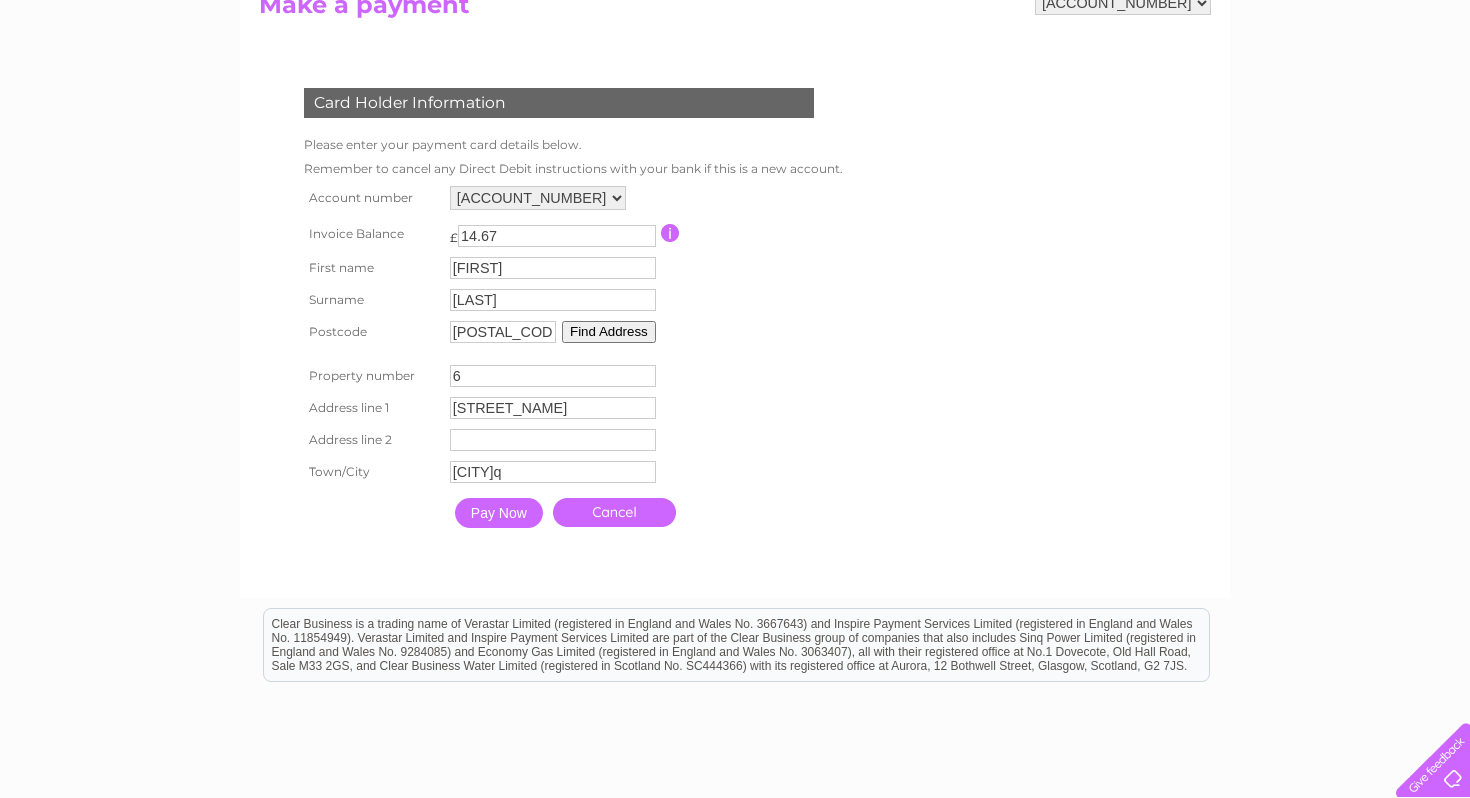 click on "Glasgoq" at bounding box center [553, 472] 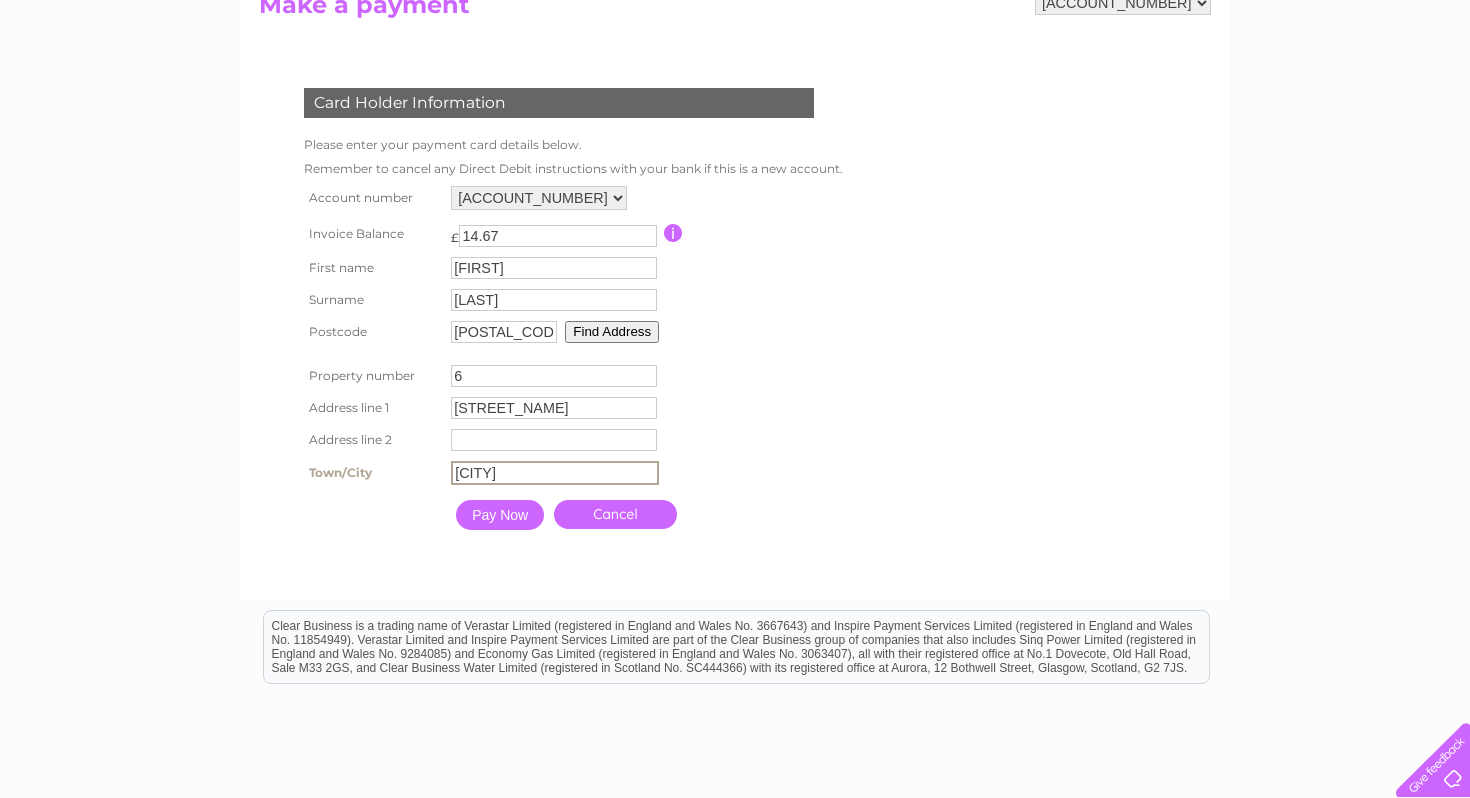 type on "Glasgow" 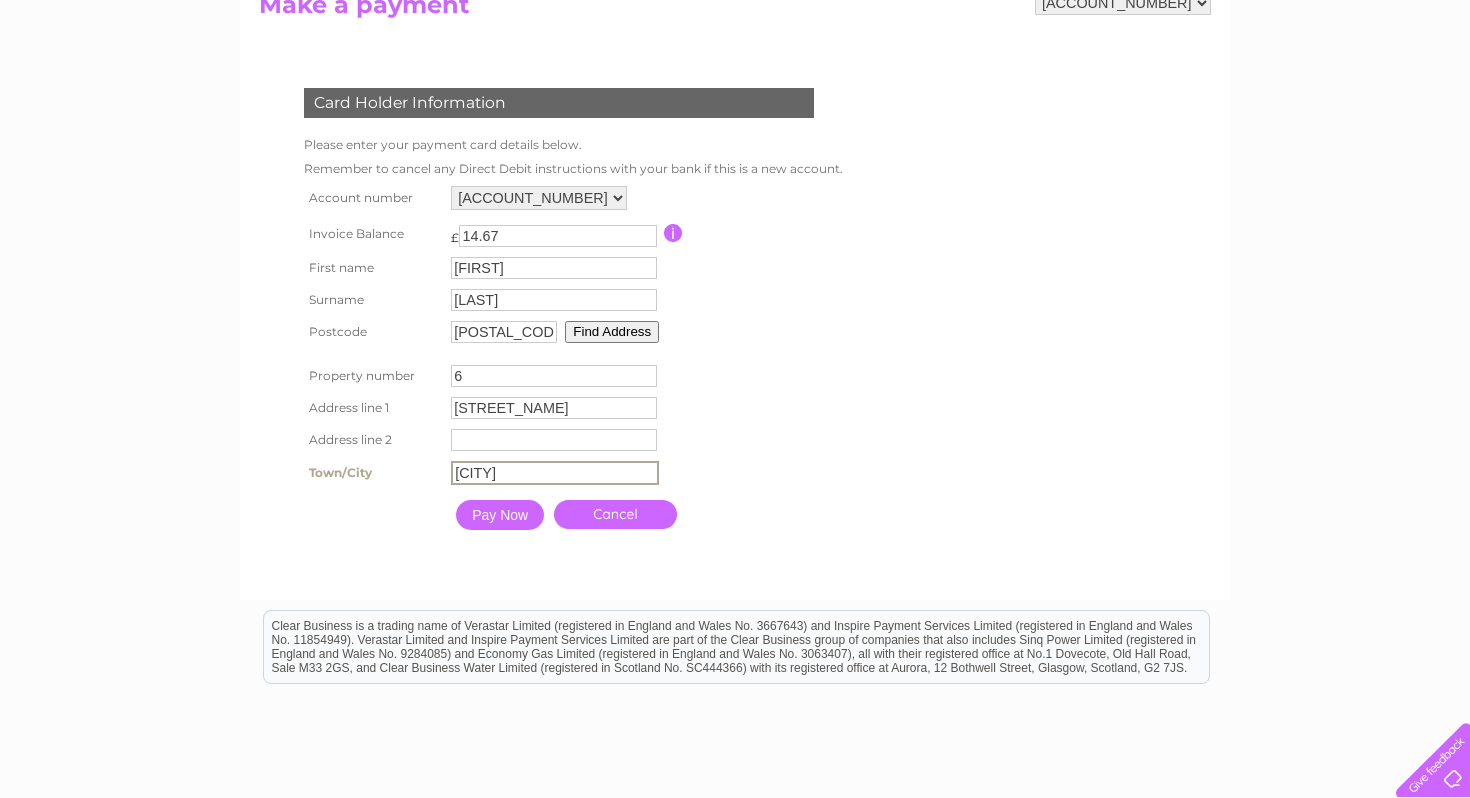 click on "Account number
1079278
1125860
Invoice Balance
£
14.67
First name Nick 6" at bounding box center [571, 360] 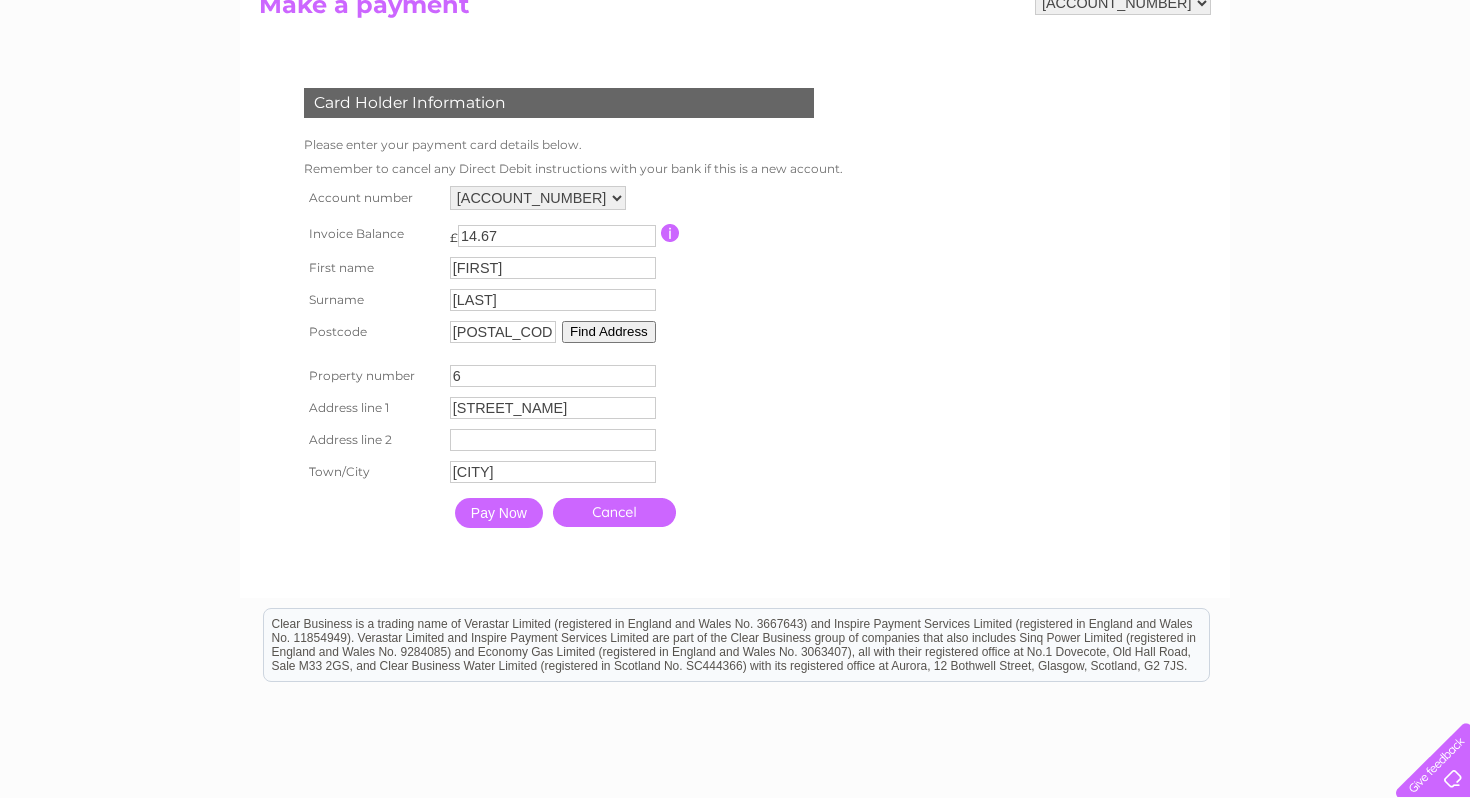 click on "Pay Now" at bounding box center (499, 513) 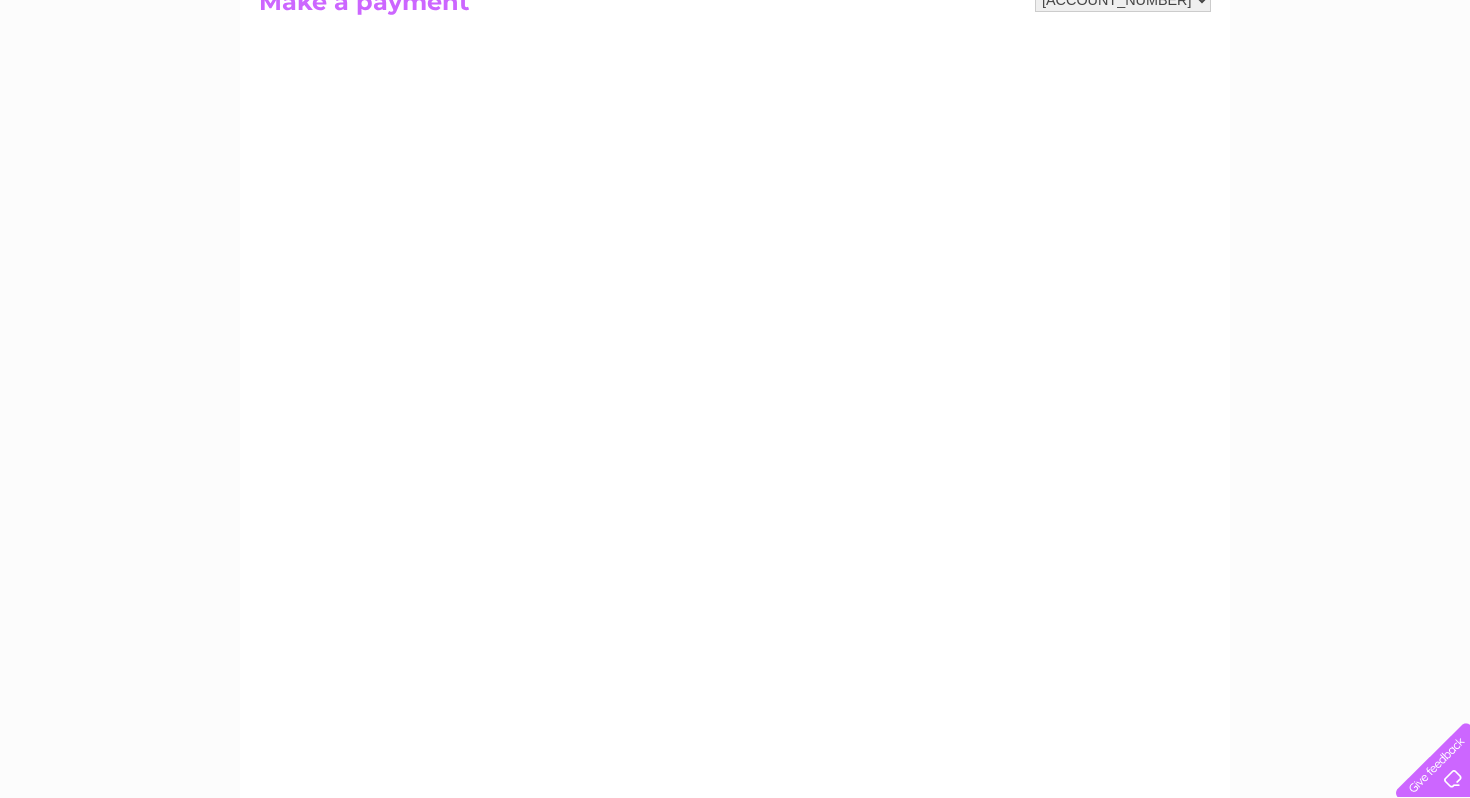 scroll, scrollTop: 251, scrollLeft: 0, axis: vertical 